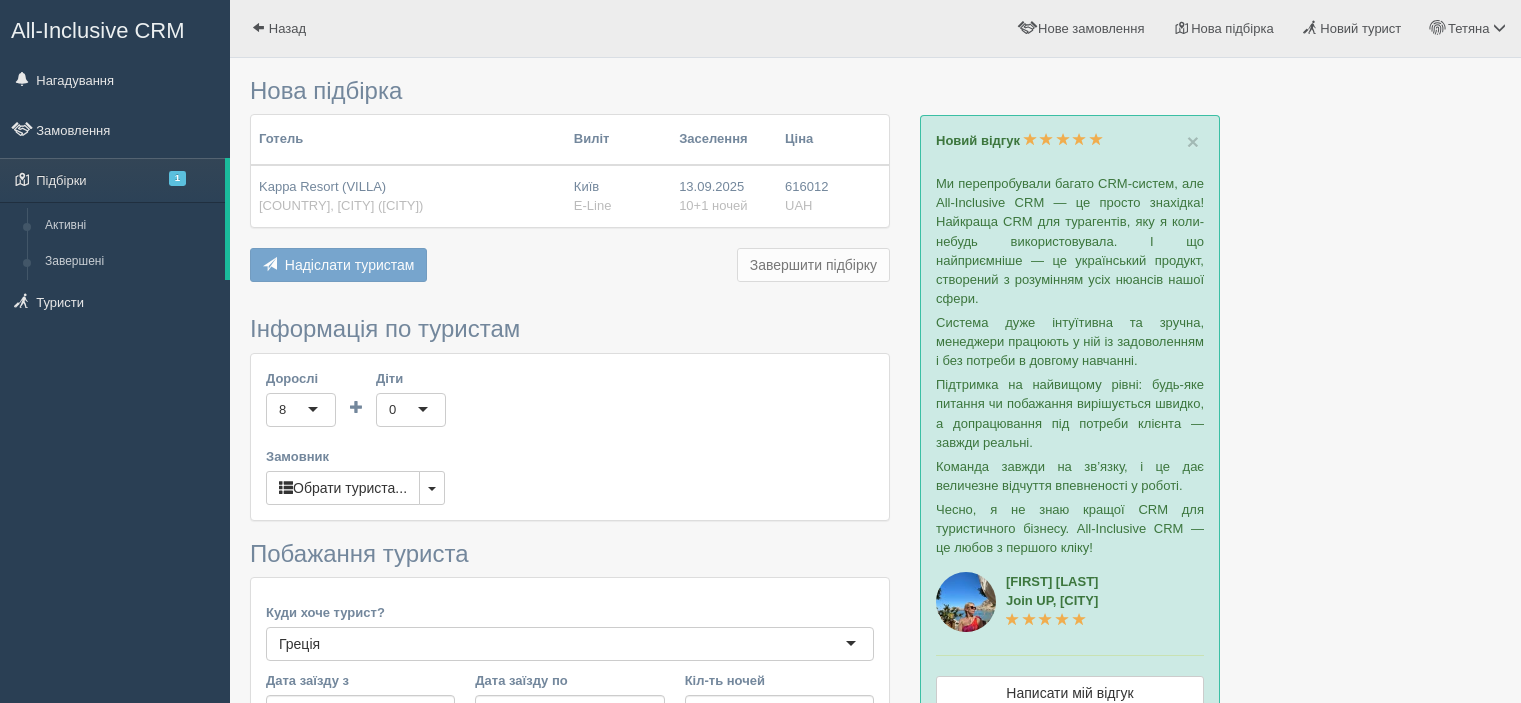 scroll, scrollTop: 0, scrollLeft: 0, axis: both 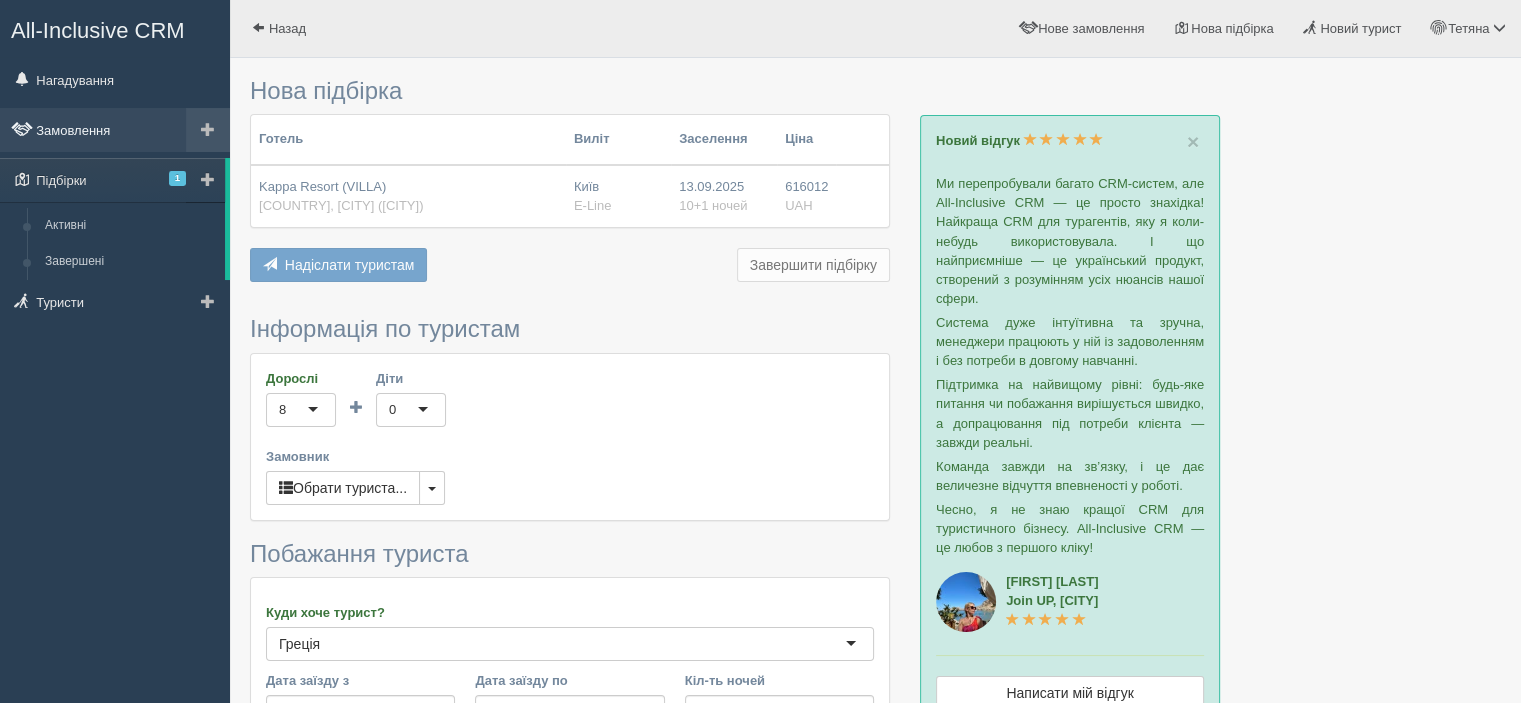 click on "Замовлення" at bounding box center [115, 130] 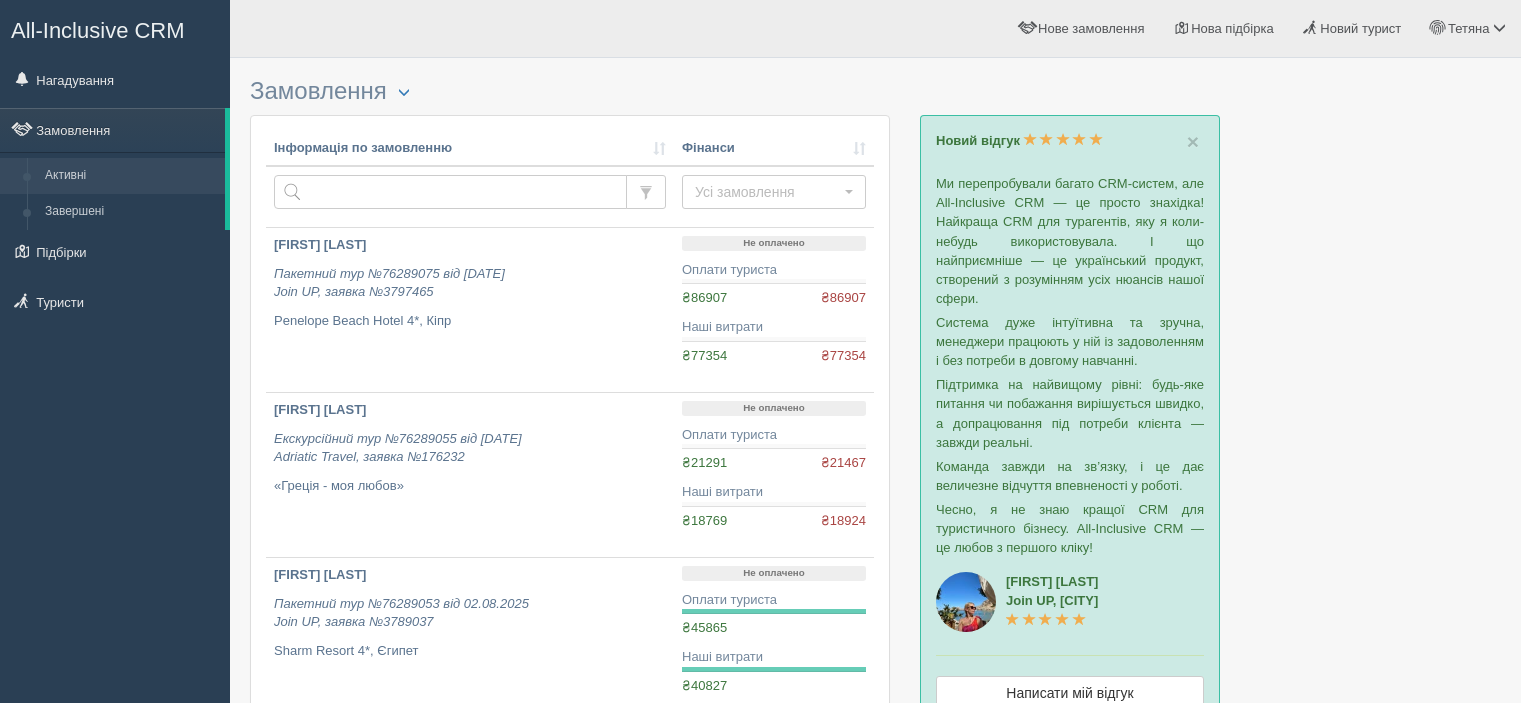 scroll, scrollTop: 0, scrollLeft: 0, axis: both 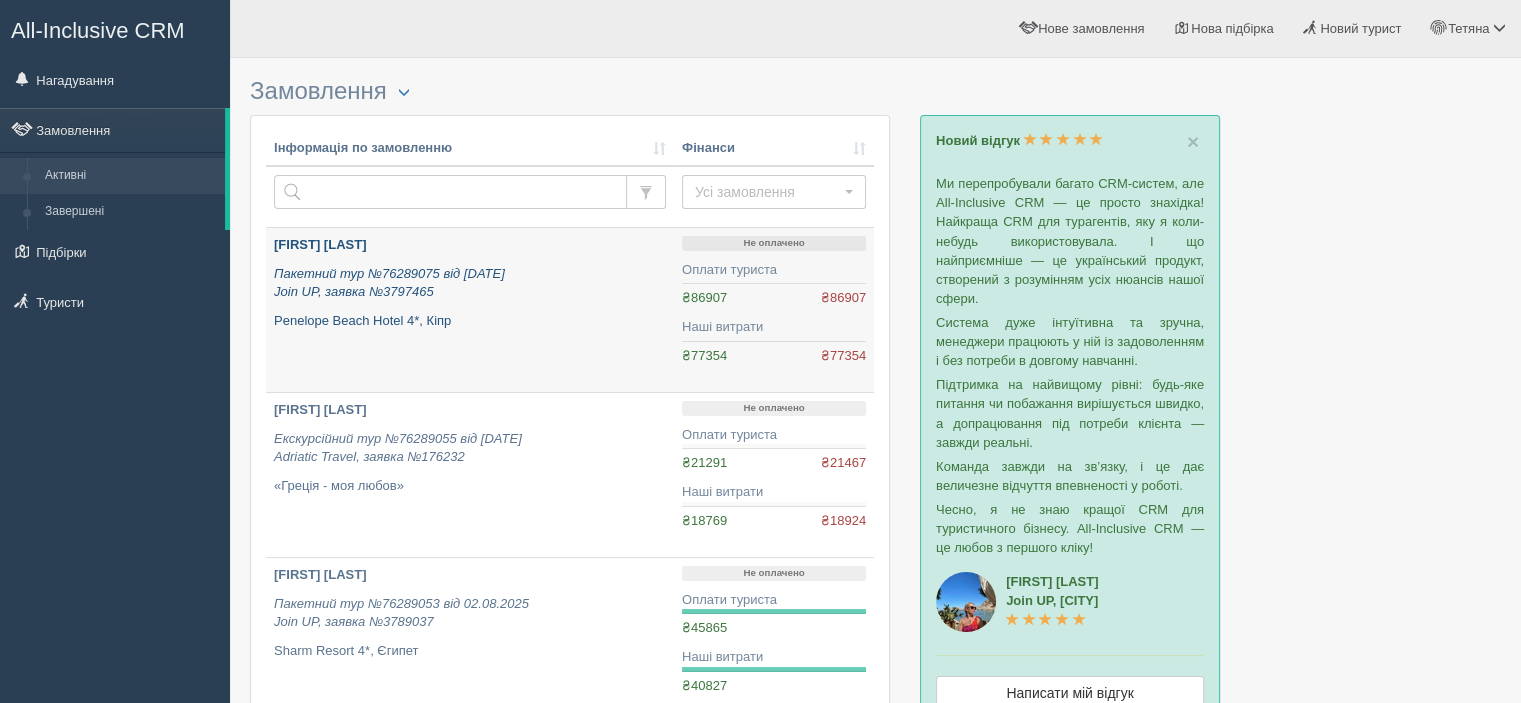 click on "[LAST] [FIRST]" at bounding box center [320, 244] 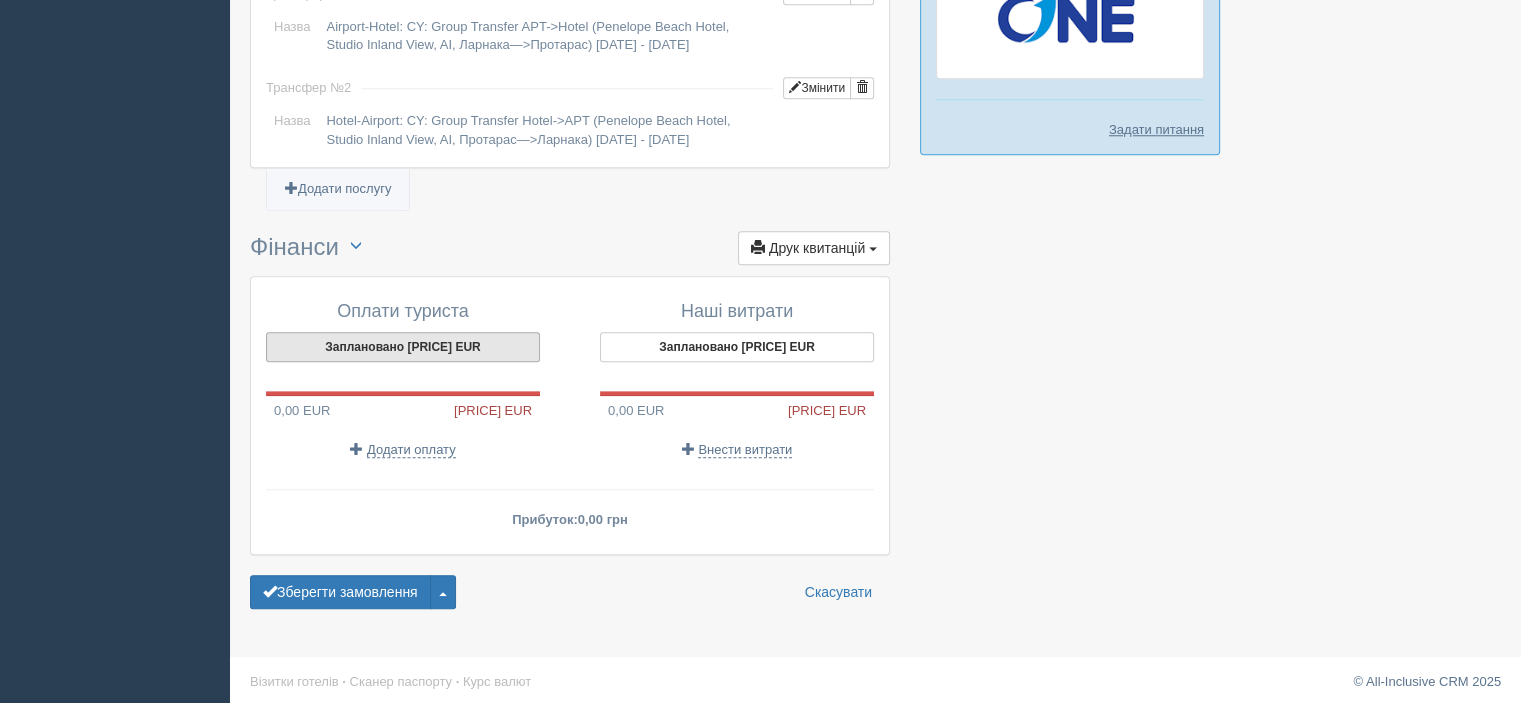 click on "Заплановано 1 799,70 EUR" at bounding box center [403, 347] 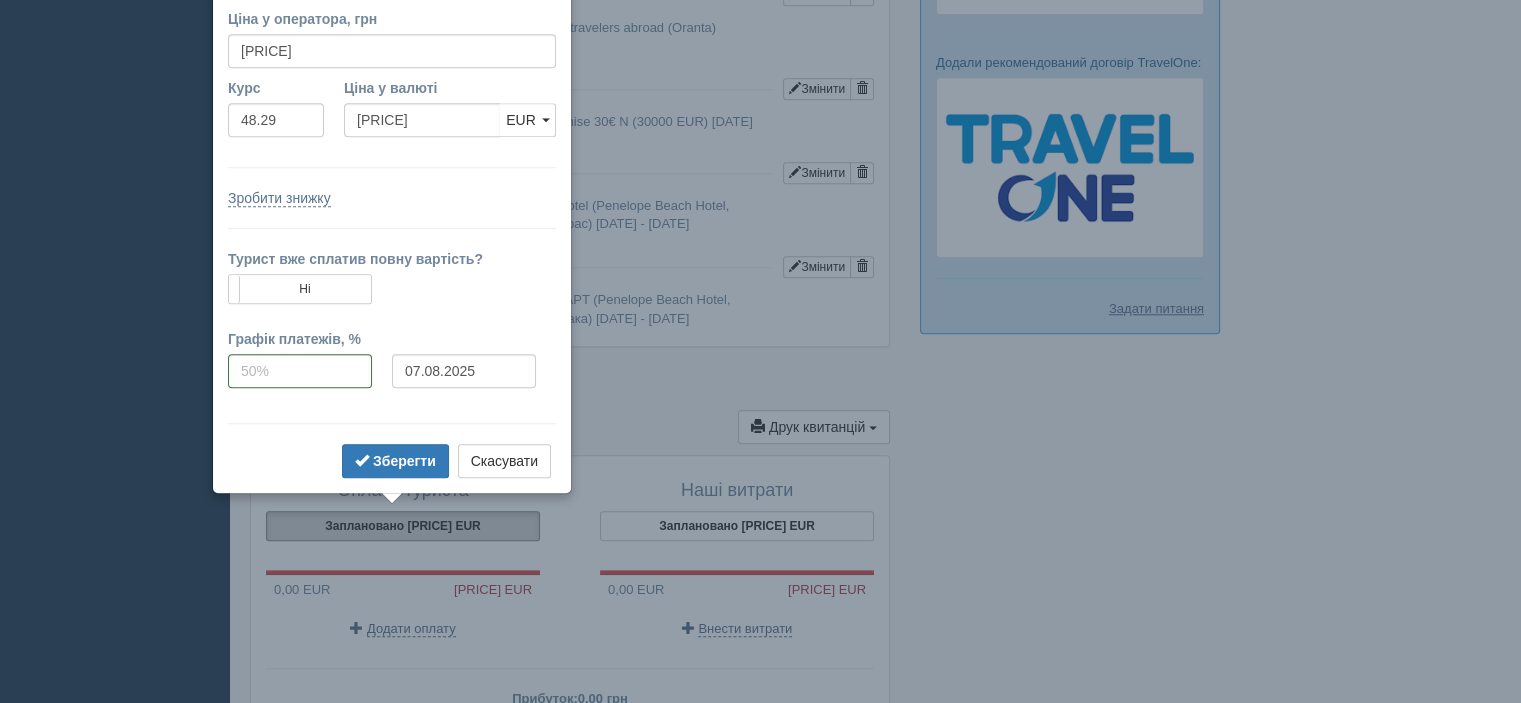scroll, scrollTop: 1684, scrollLeft: 0, axis: vertical 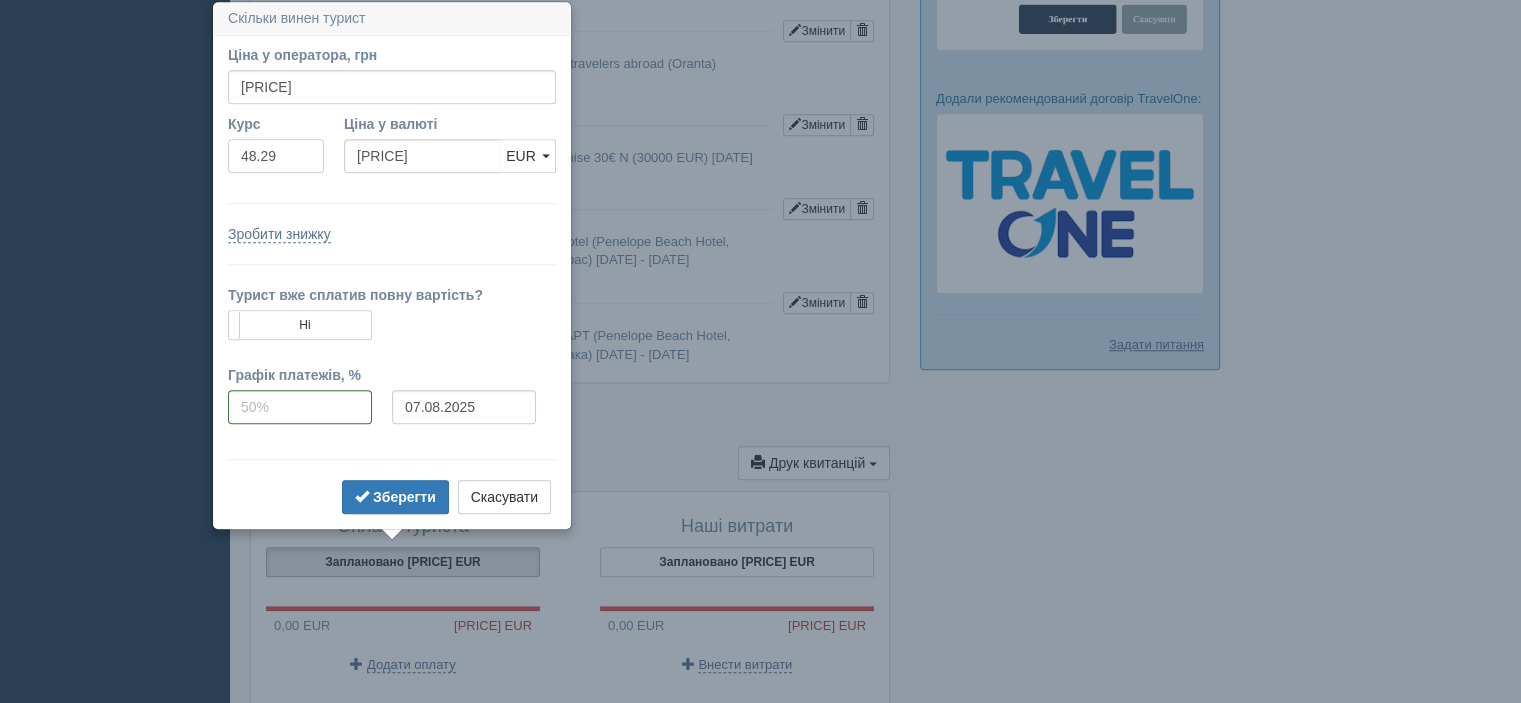 drag, startPoint x: 303, startPoint y: 156, endPoint x: 205, endPoint y: 152, distance: 98.0816 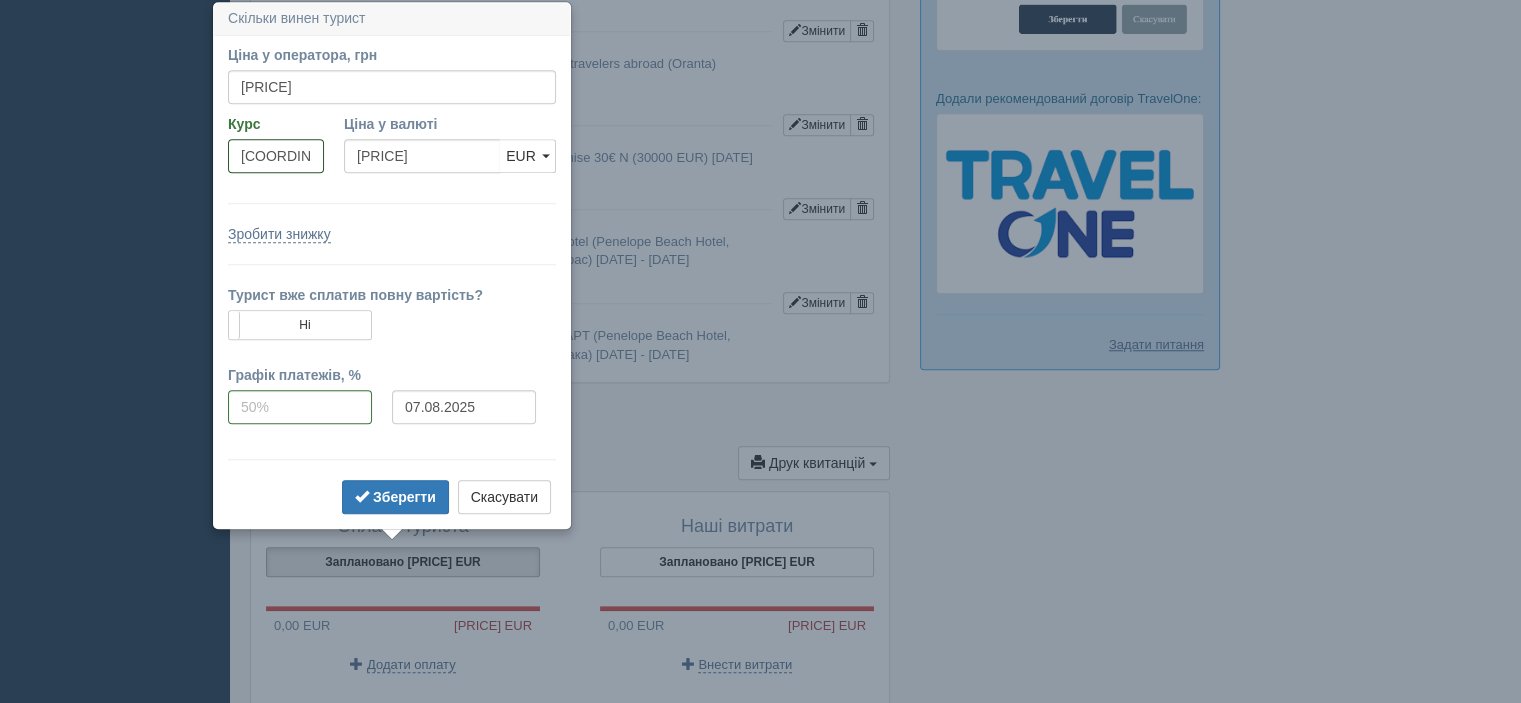 type on "48.2854" 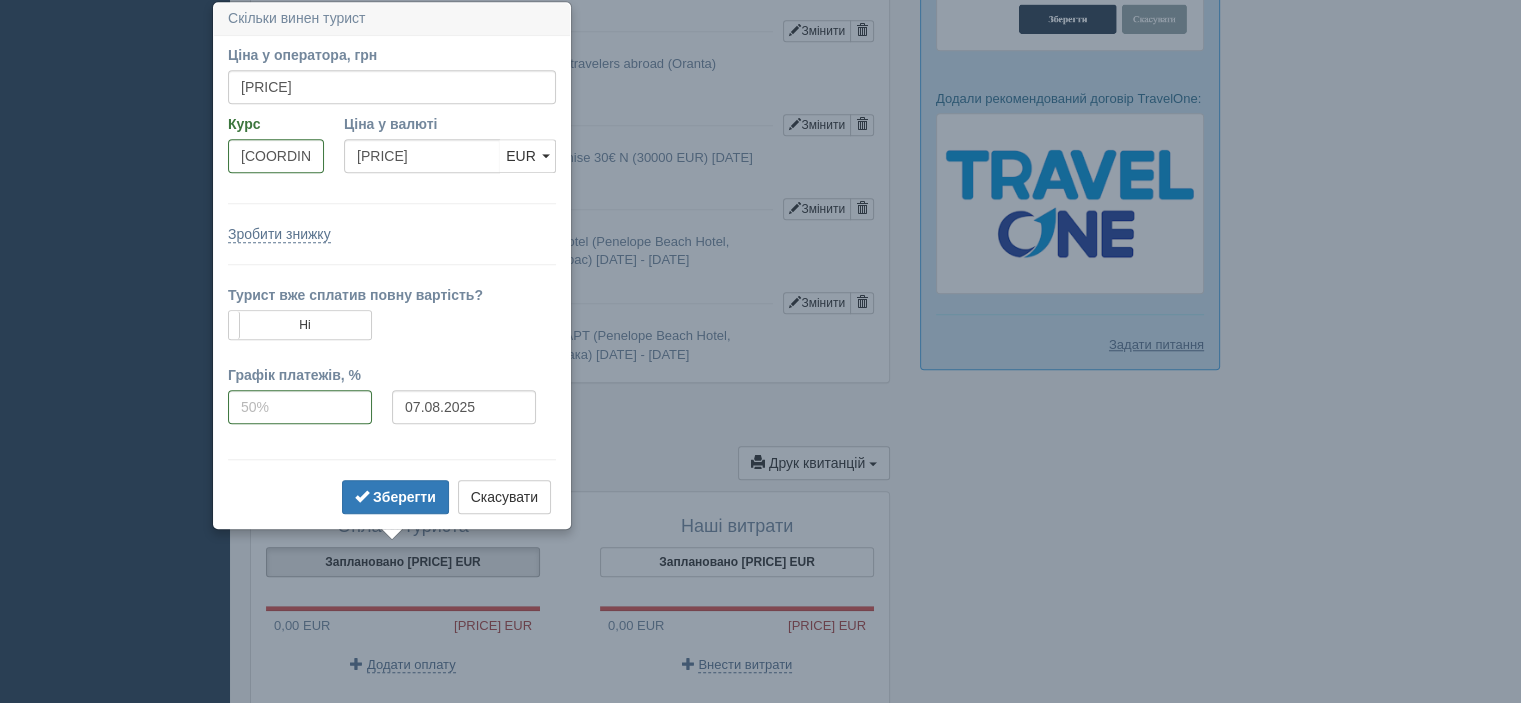 type on "1799.87" 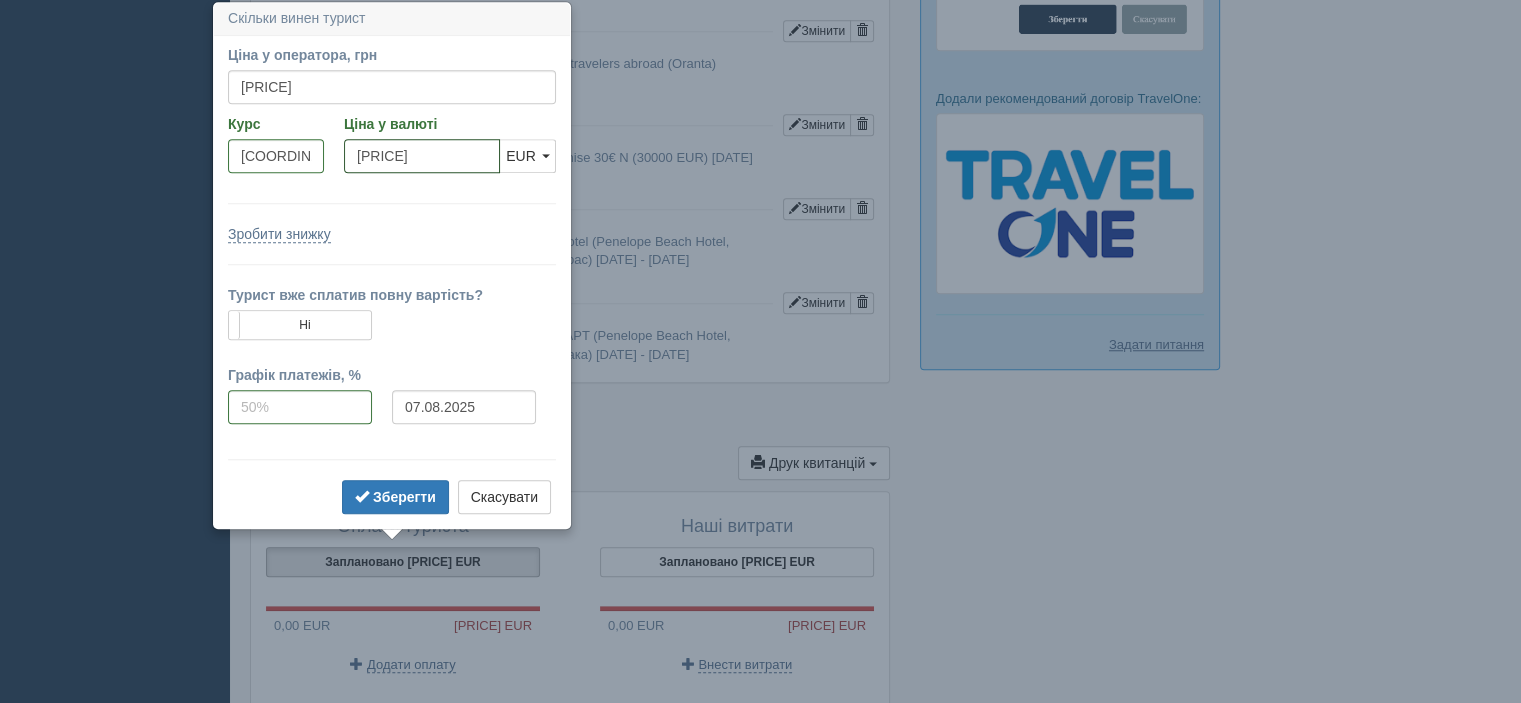 click on "1799.87" at bounding box center [422, 156] 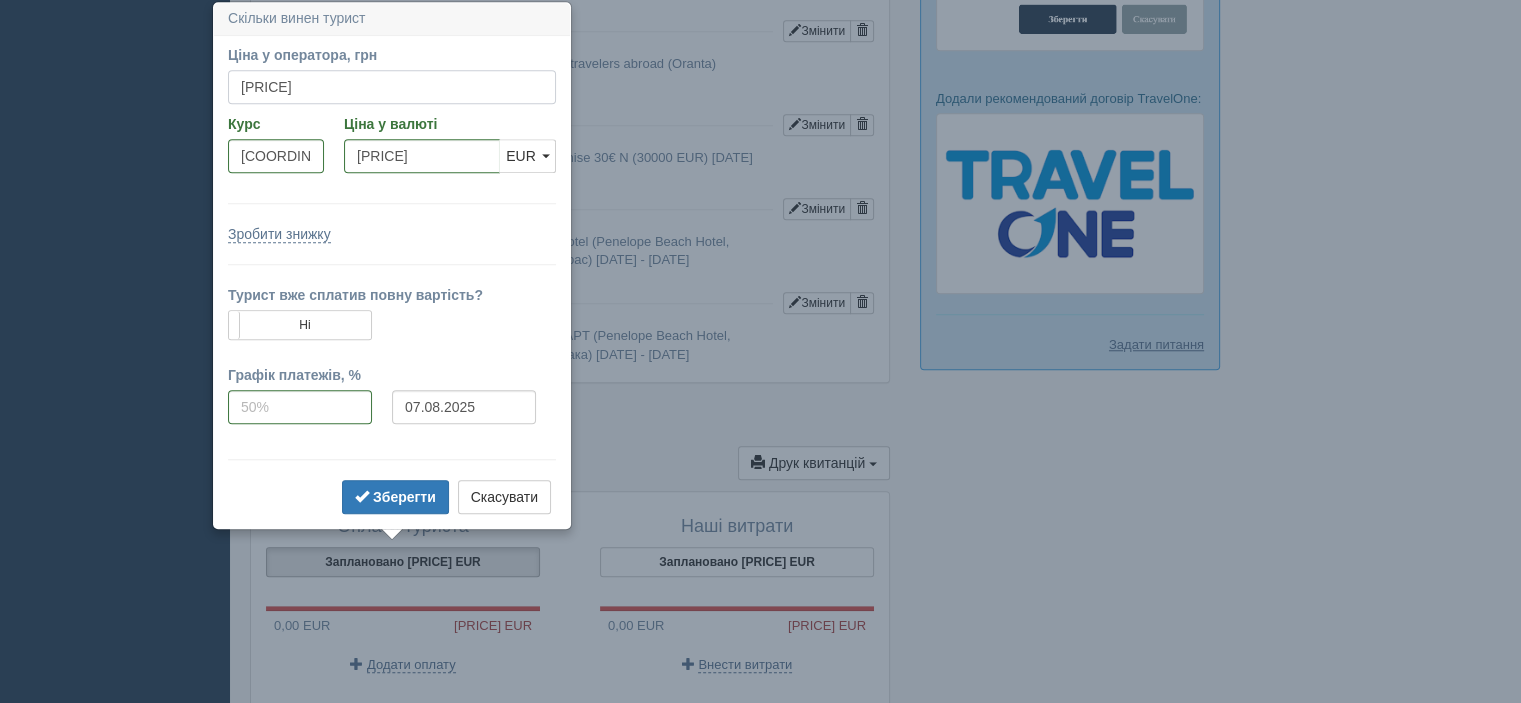 click on "86907.51" at bounding box center (392, 87) 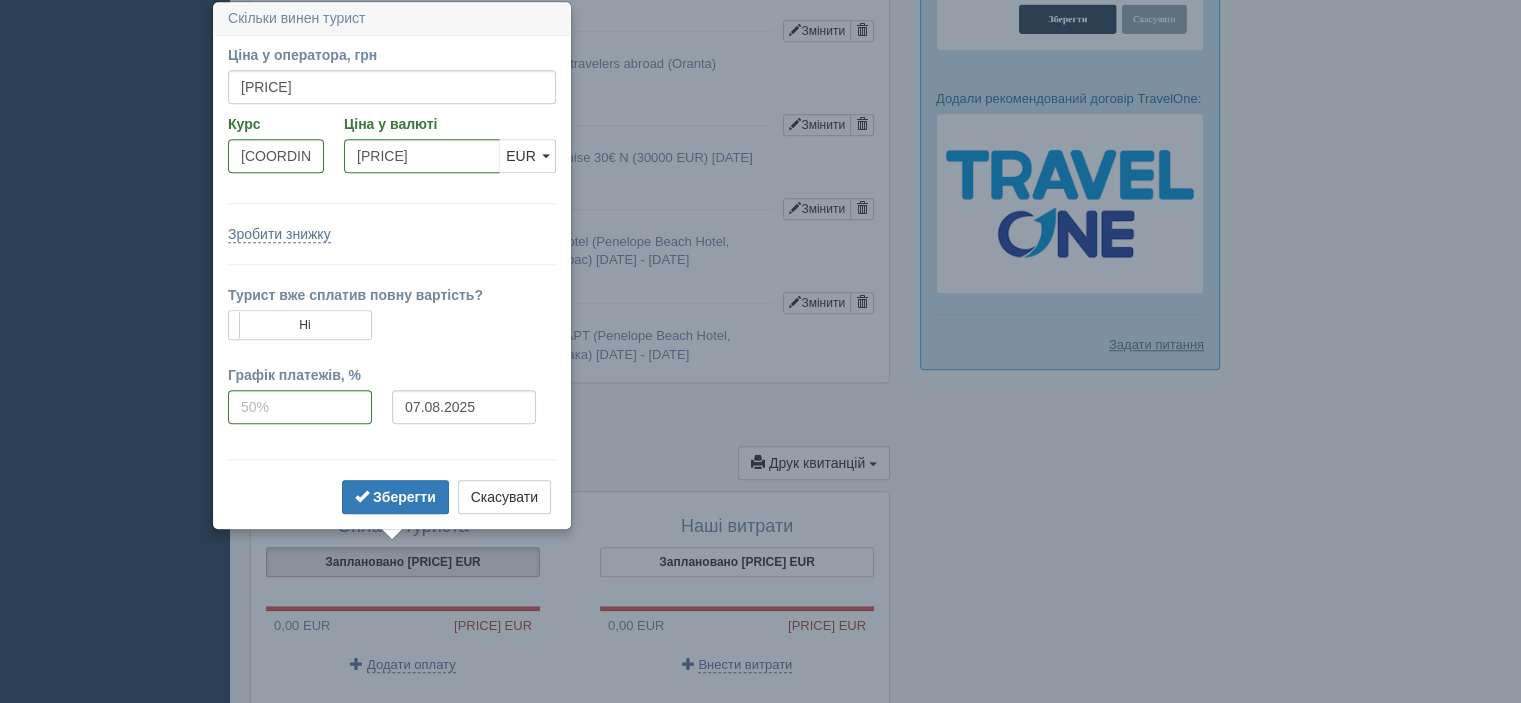 click on "Ціна у оператора, грн
86907.51
Вказати ціну у валюті
Курс
48.2854
Ціна у валюті
1799.87
USD
EUR
EUR
USD
EUR
Зробити знижку
Знижка, %
Знижка, грн" at bounding box center [392, 282] 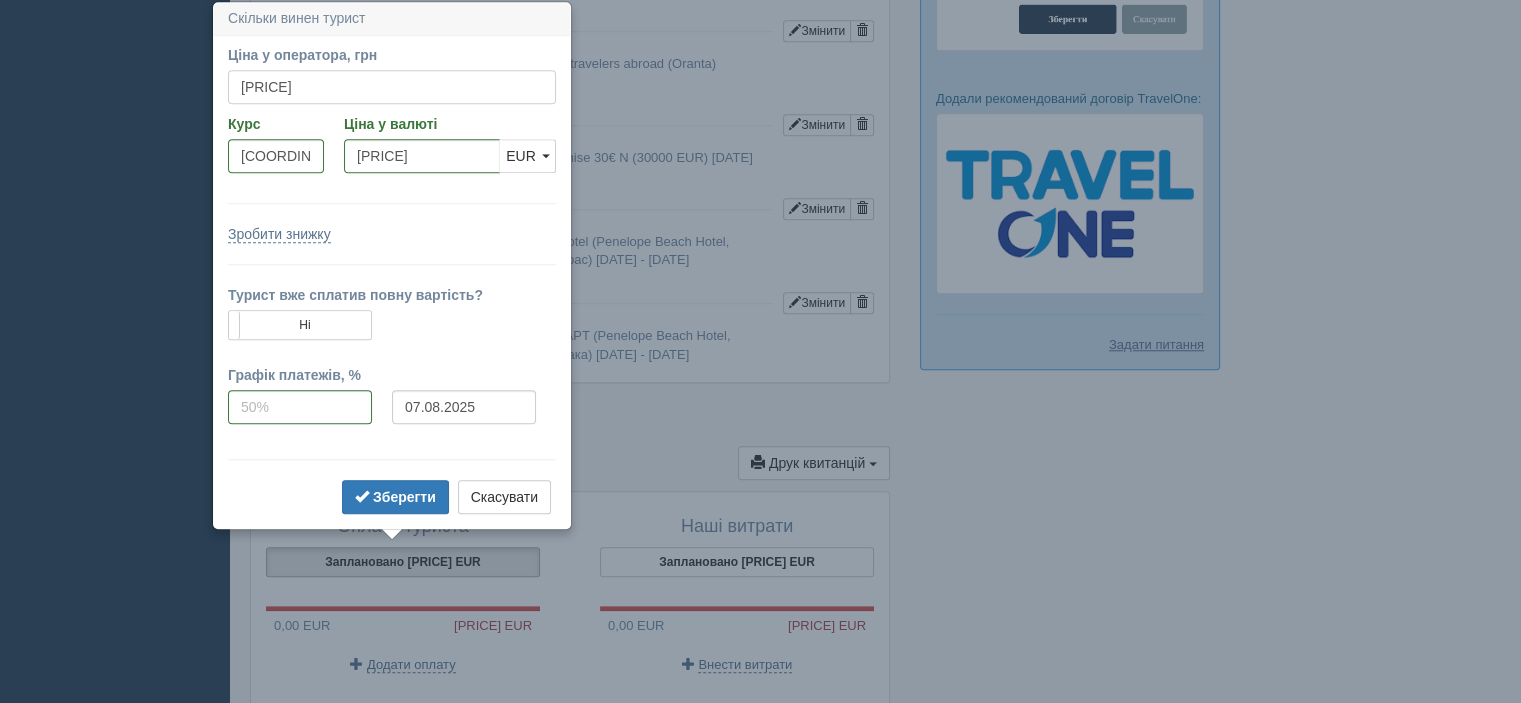 drag, startPoint x: 316, startPoint y: 76, endPoint x: 218, endPoint y: 83, distance: 98.24968 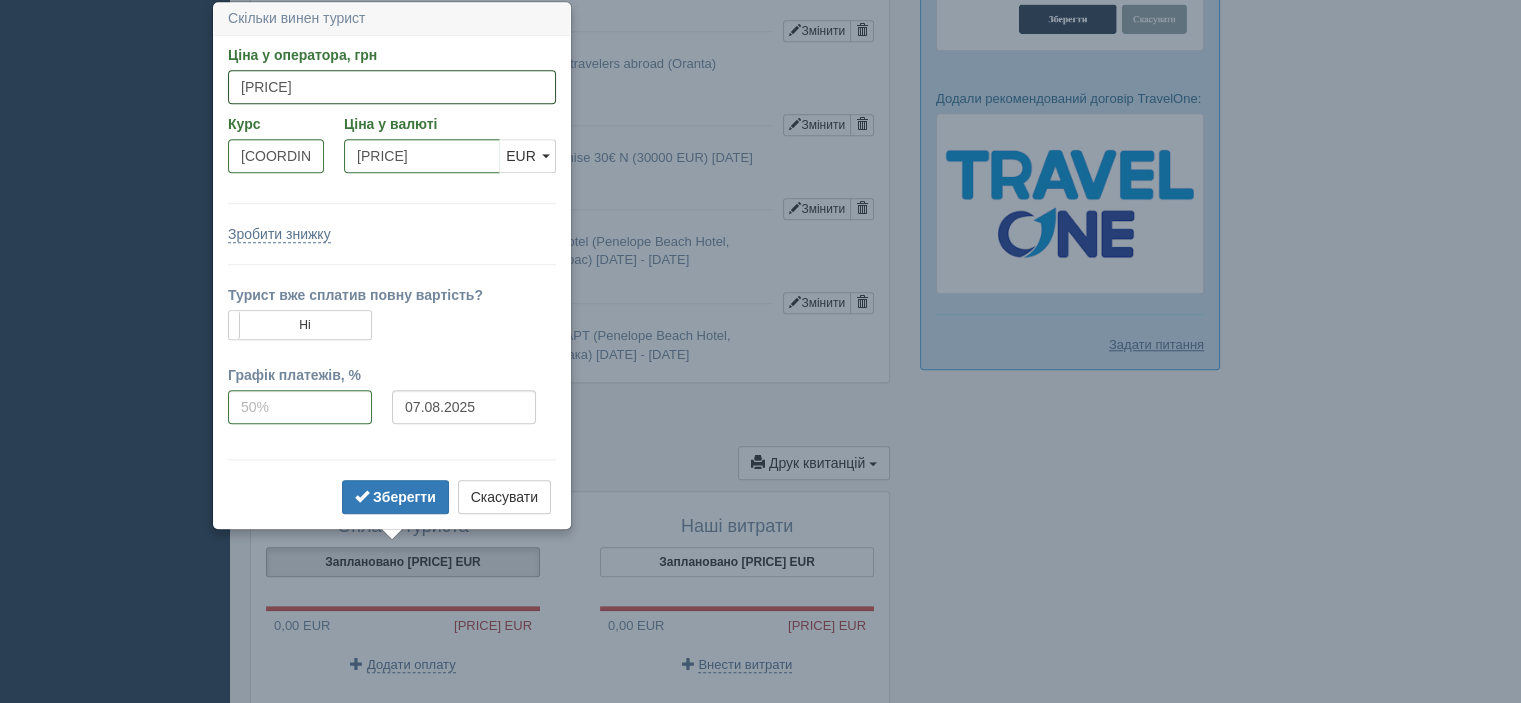 click on "86899.17" at bounding box center (392, 87) 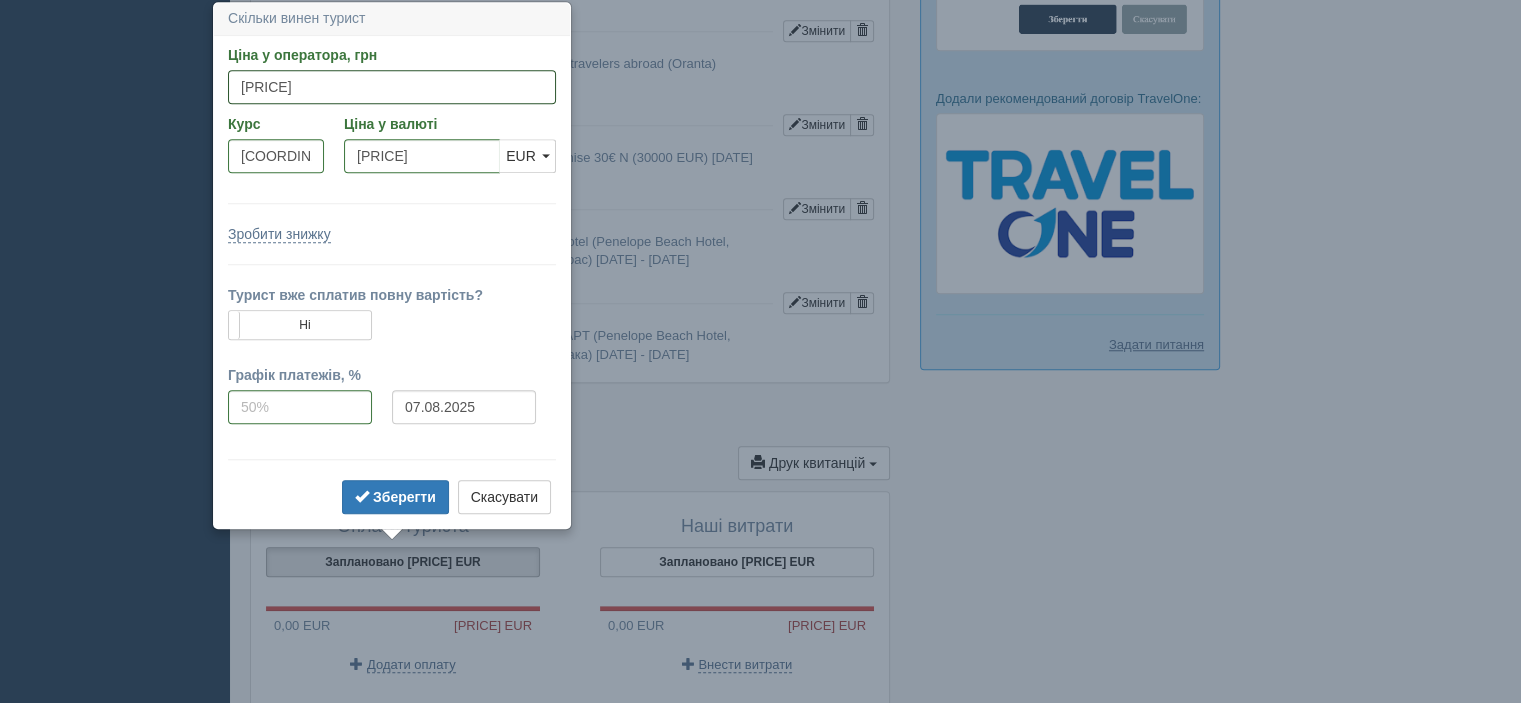 type on "86899.17" 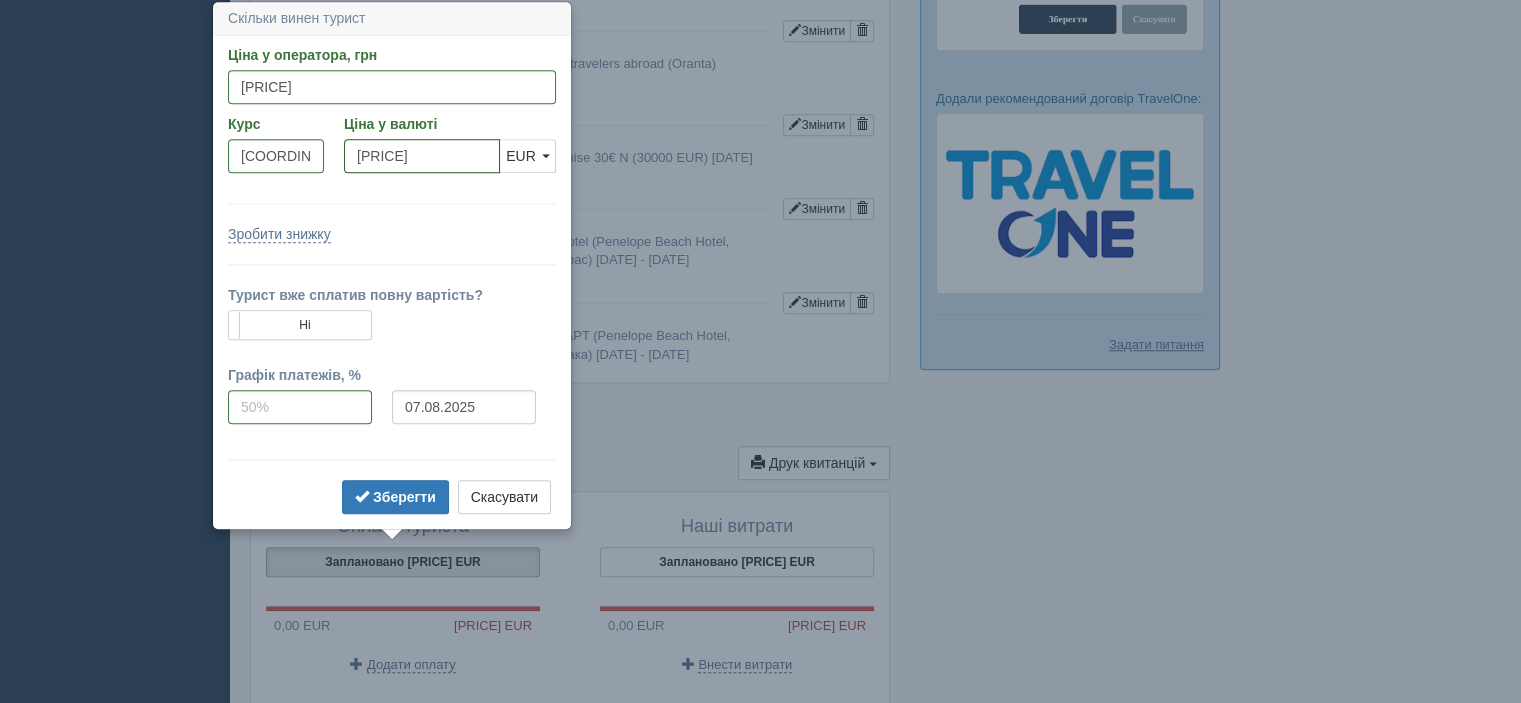 drag, startPoint x: 421, startPoint y: 157, endPoint x: 335, endPoint y: 155, distance: 86.023254 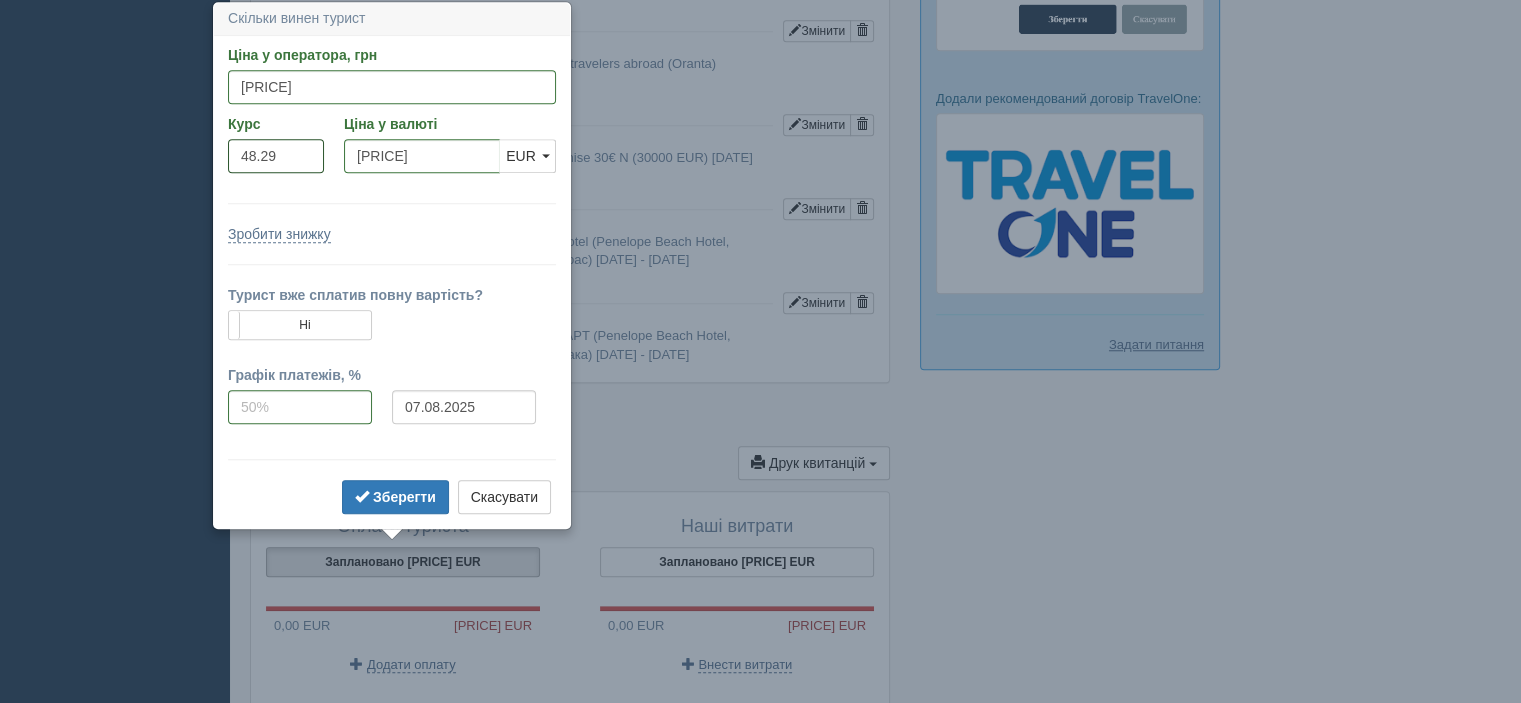 click on "48.29" at bounding box center [276, 156] 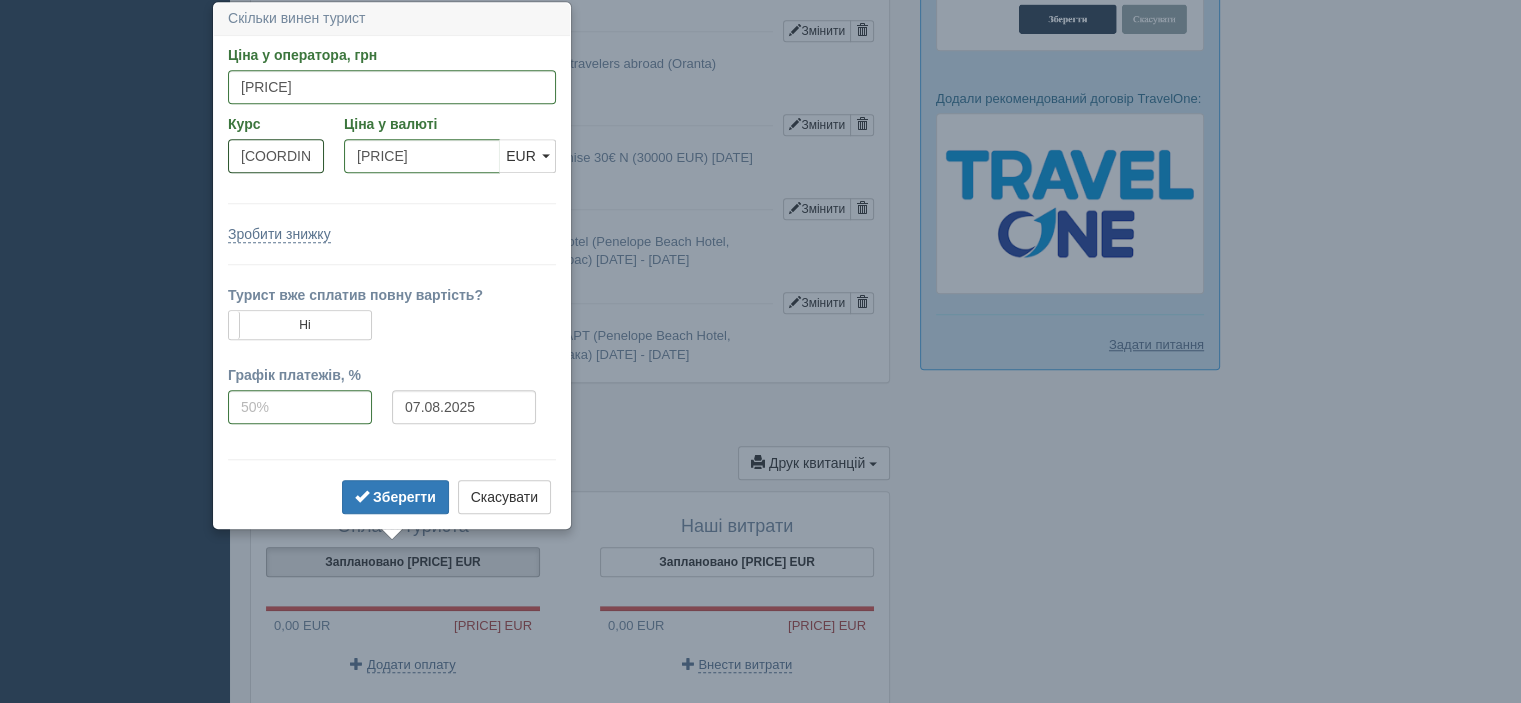 type on "48.2854" 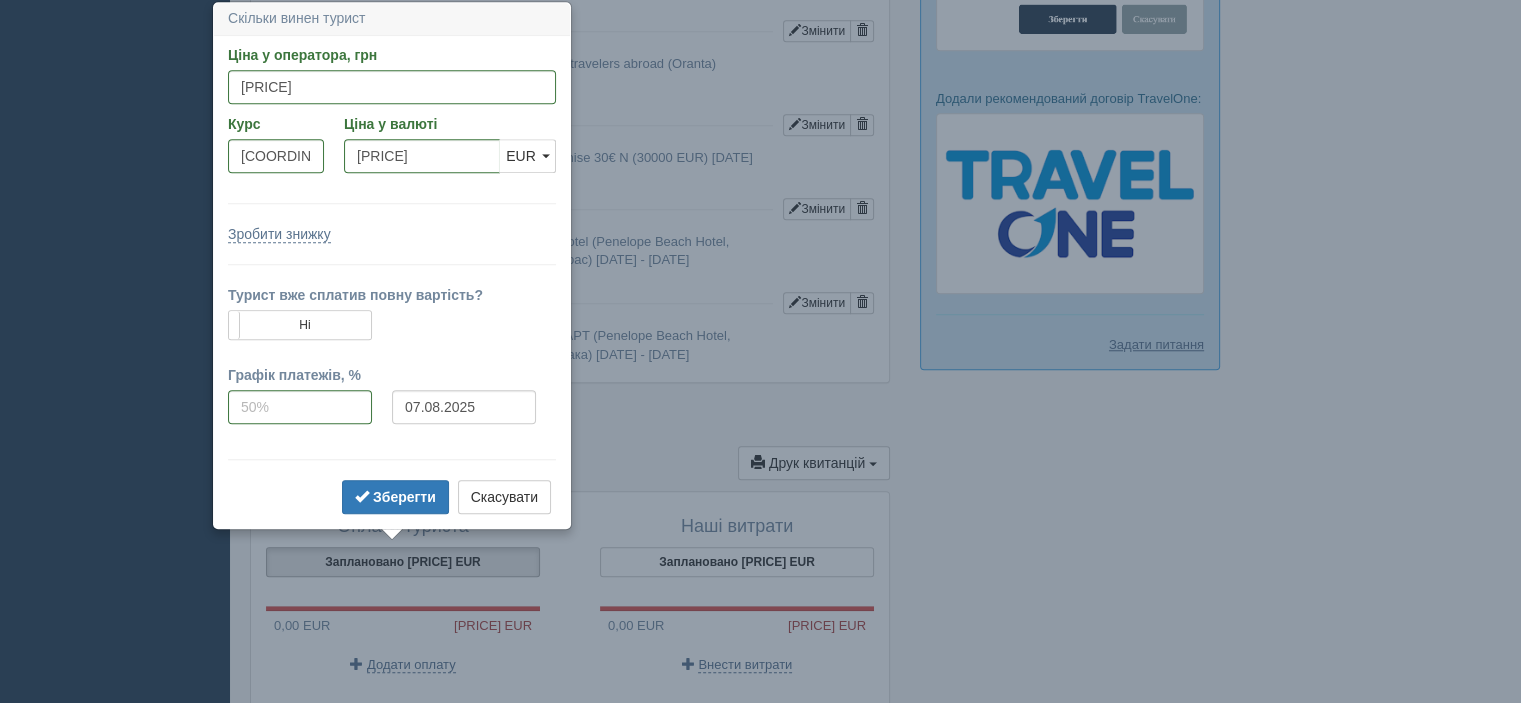 click on "Ціна у оператора, грн
86899.23
Вказати ціну у валюті
Курс
48.2854
Ціна у валюті
1799.7
USD
EUR
EUR
USD
EUR
Зробити знижку
Знижка, %
Знижка, грн" at bounding box center [392, 282] 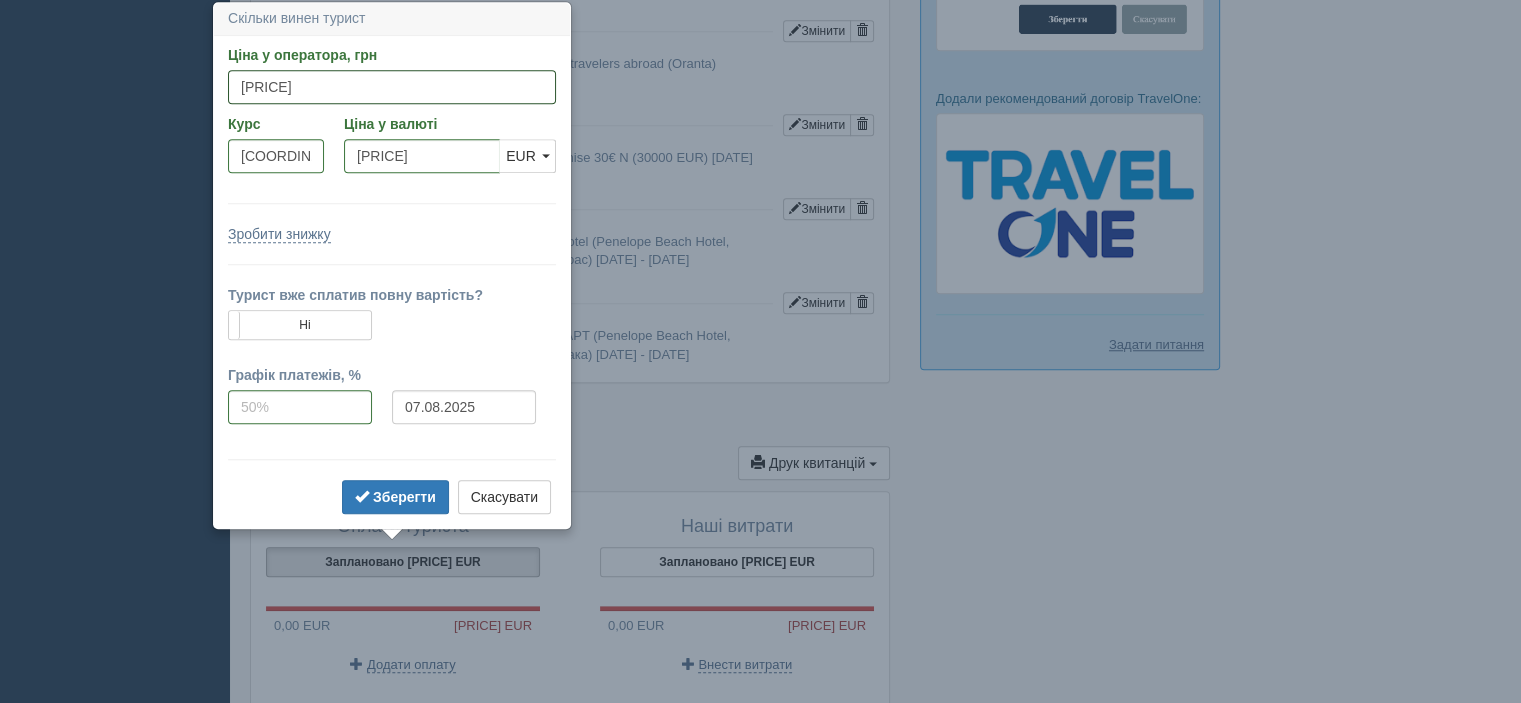 drag, startPoint x: 313, startPoint y: 87, endPoint x: 212, endPoint y: 83, distance: 101.07918 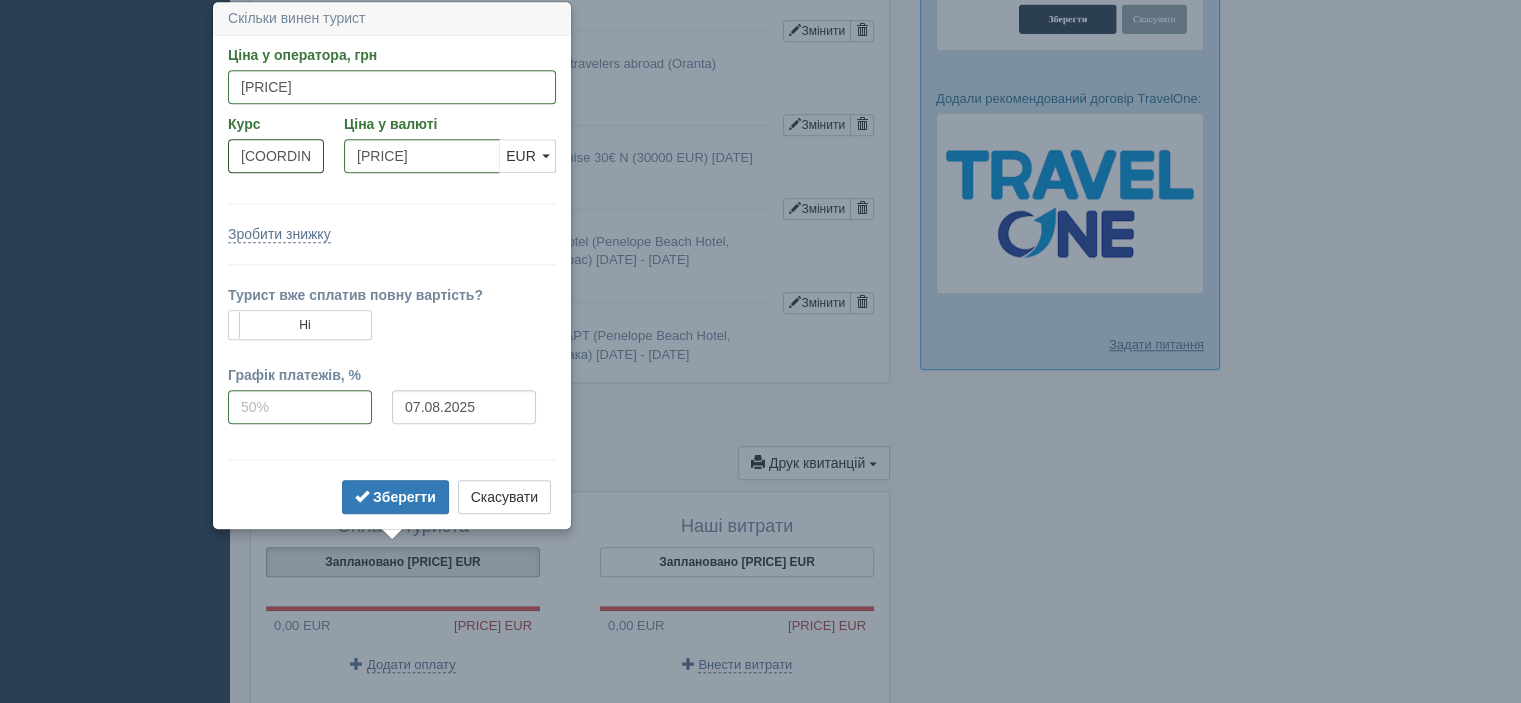 type on "1799.70" 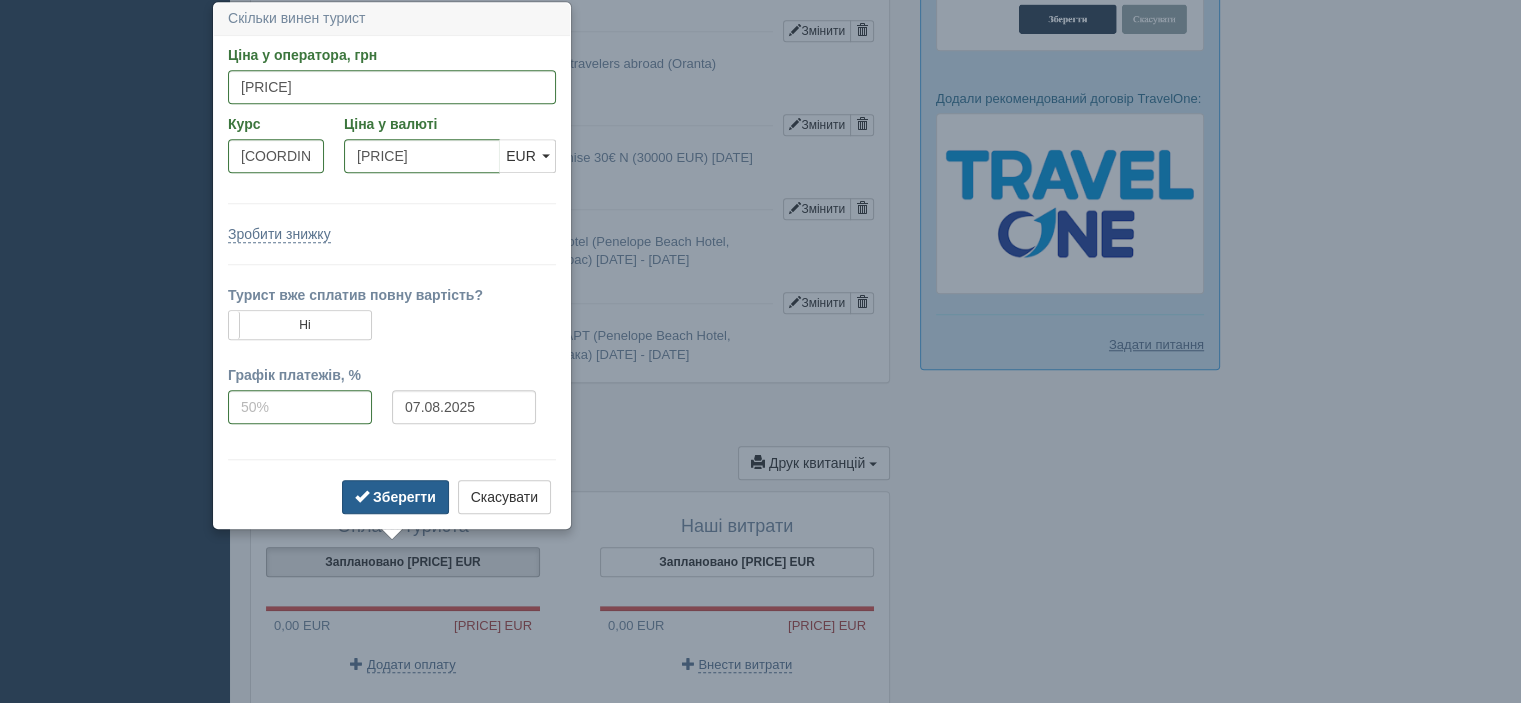 click on "Зберегти" at bounding box center (404, 497) 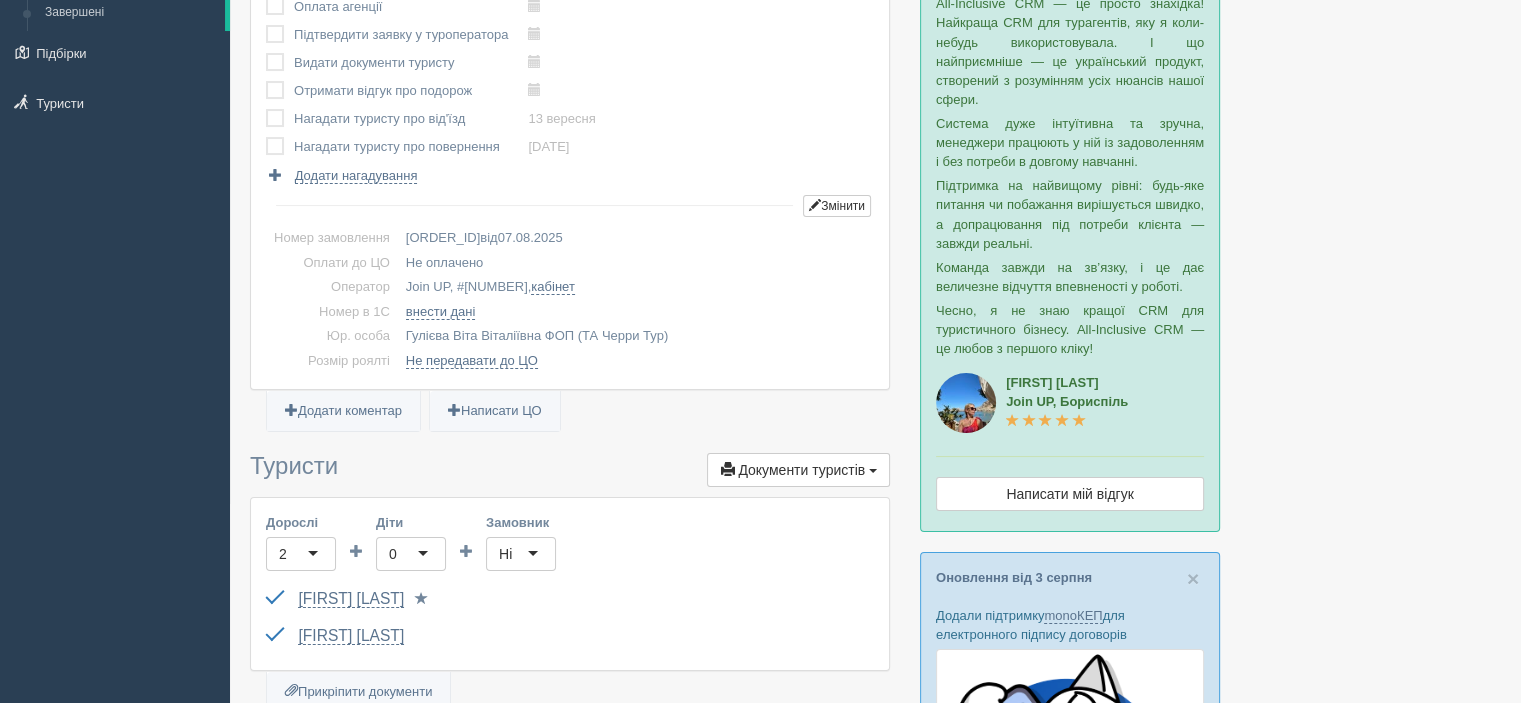 scroll, scrollTop: 0, scrollLeft: 0, axis: both 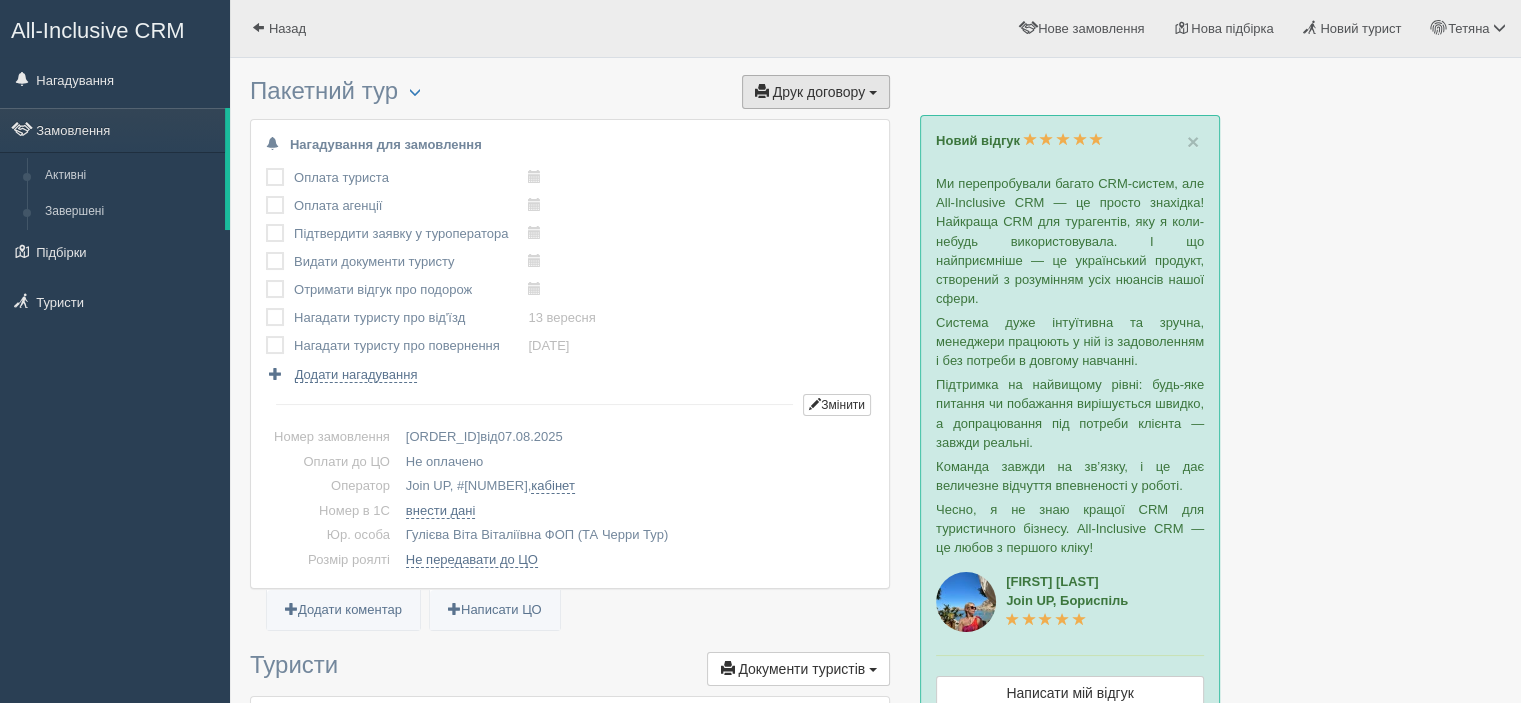 click on "Друк договору" at bounding box center (819, 92) 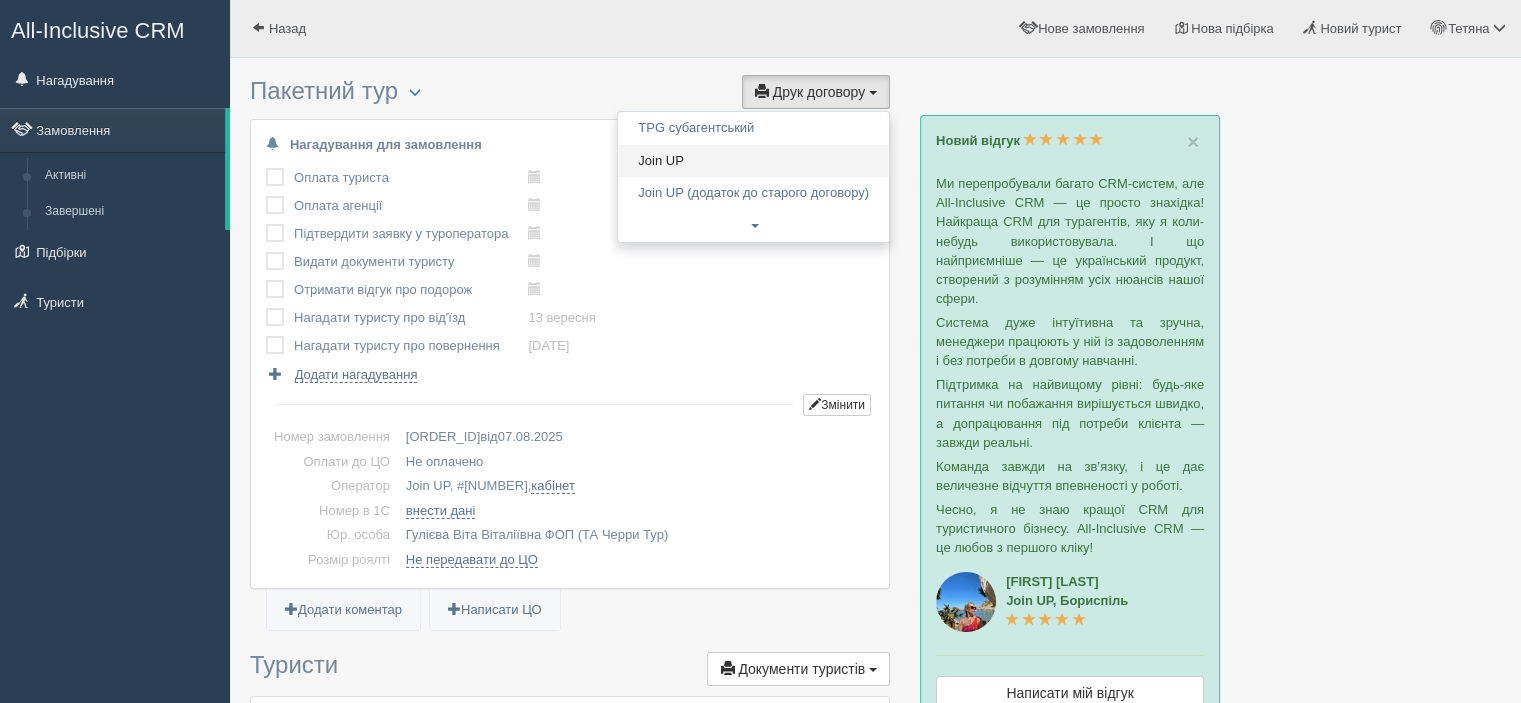click on "Join UP" at bounding box center [753, 161] 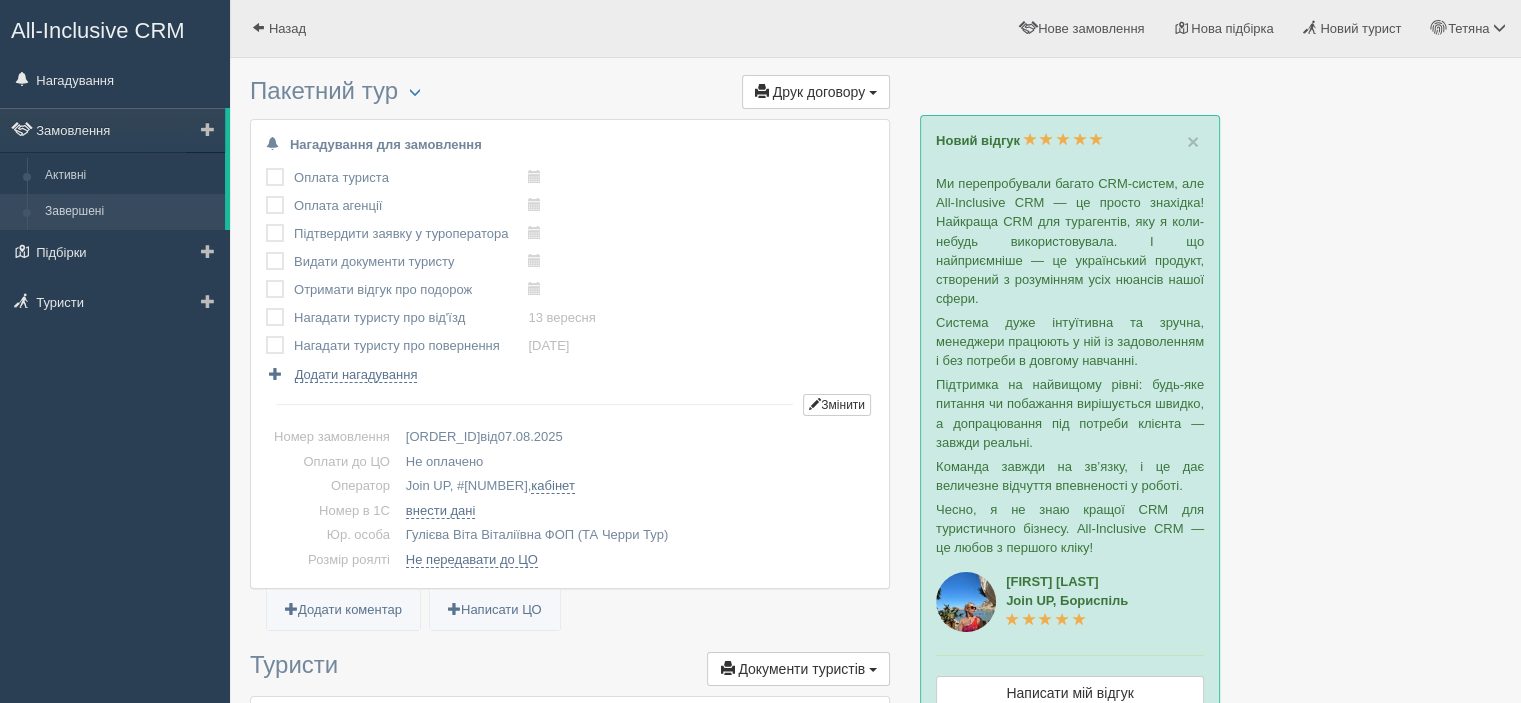 click on "Завершені" at bounding box center [130, 212] 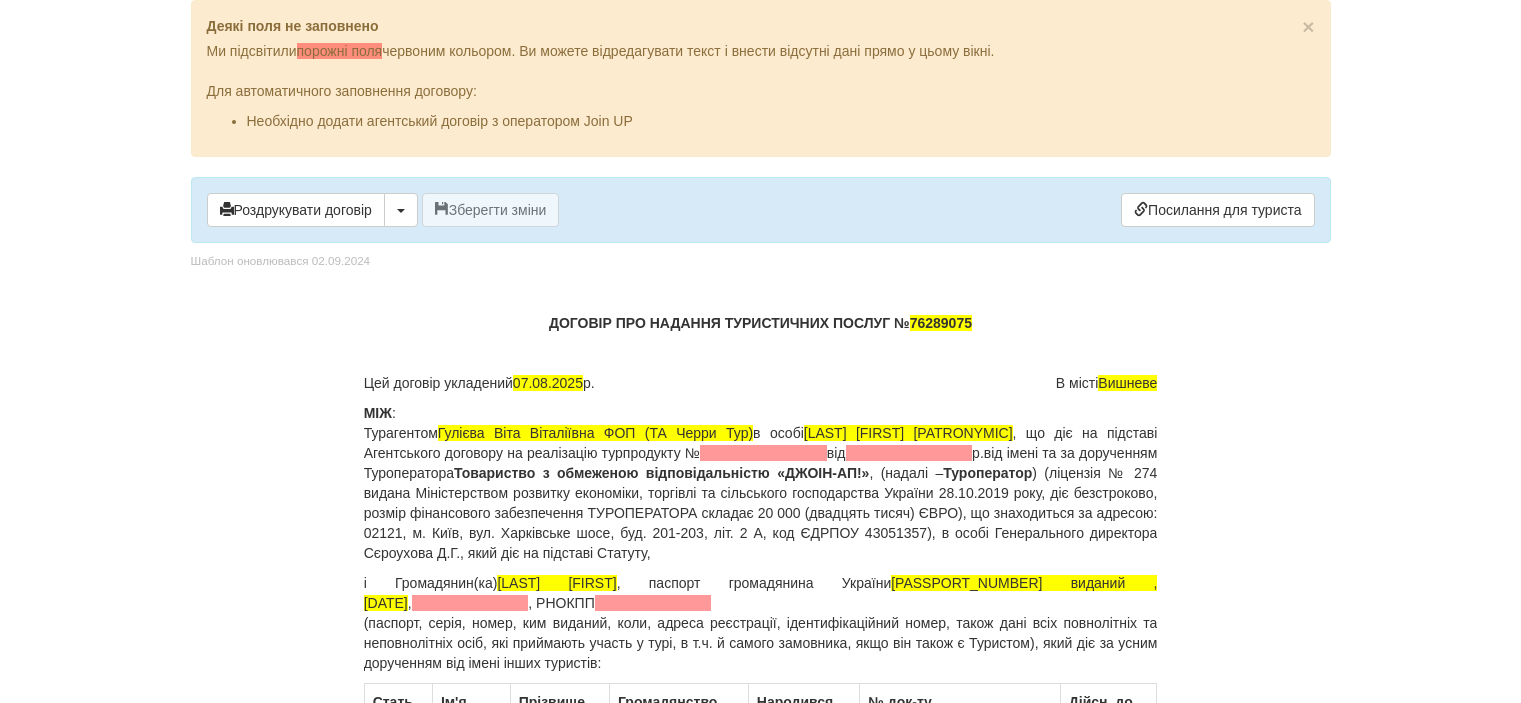 scroll, scrollTop: 0, scrollLeft: 0, axis: both 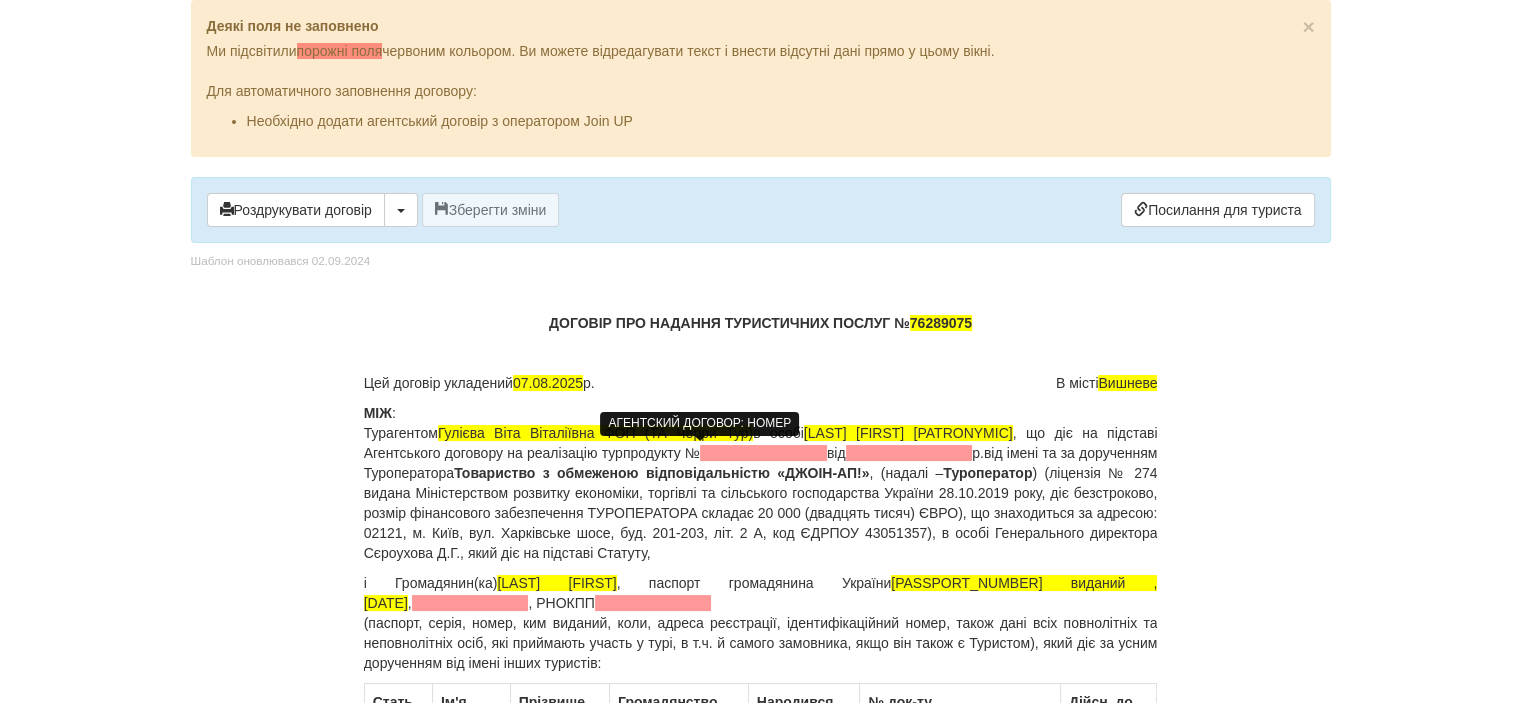 click at bounding box center (763, 453) 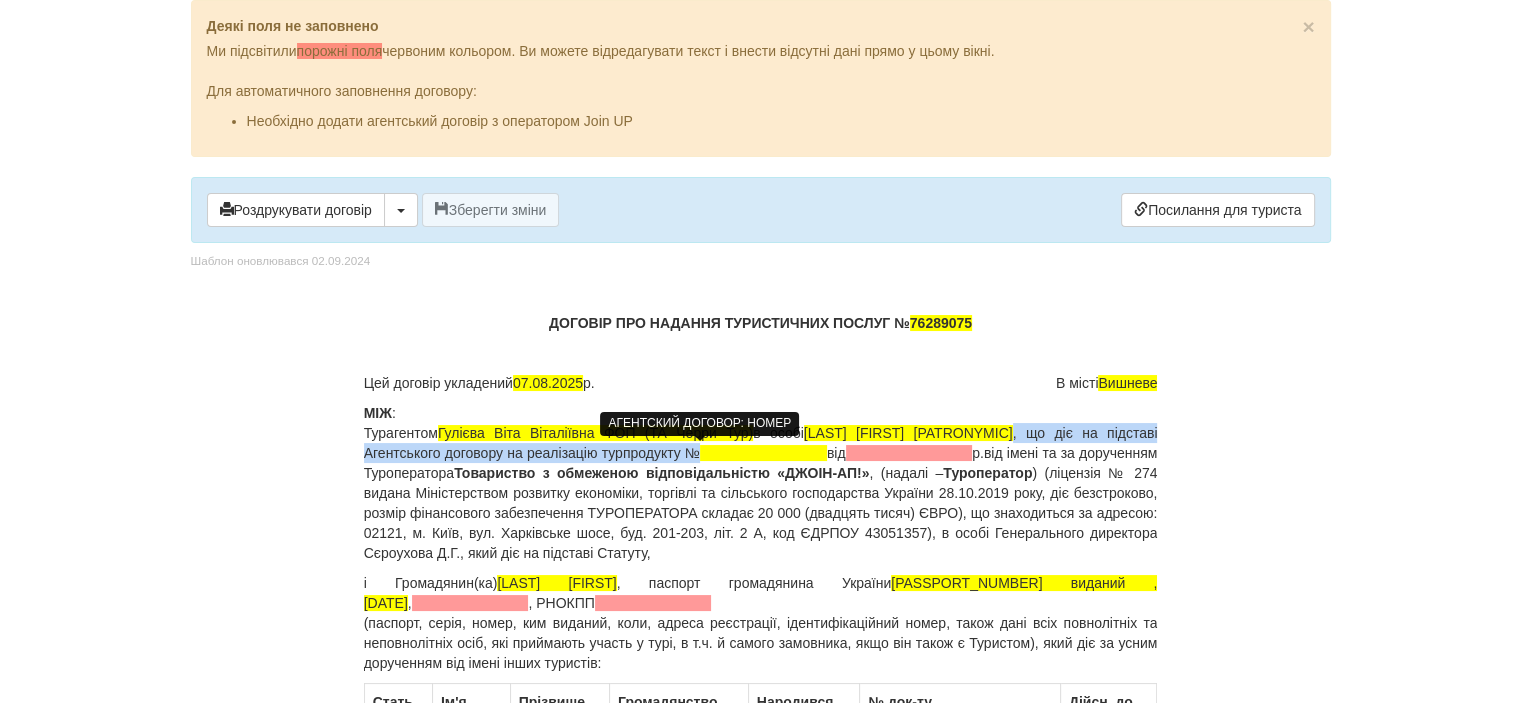 type 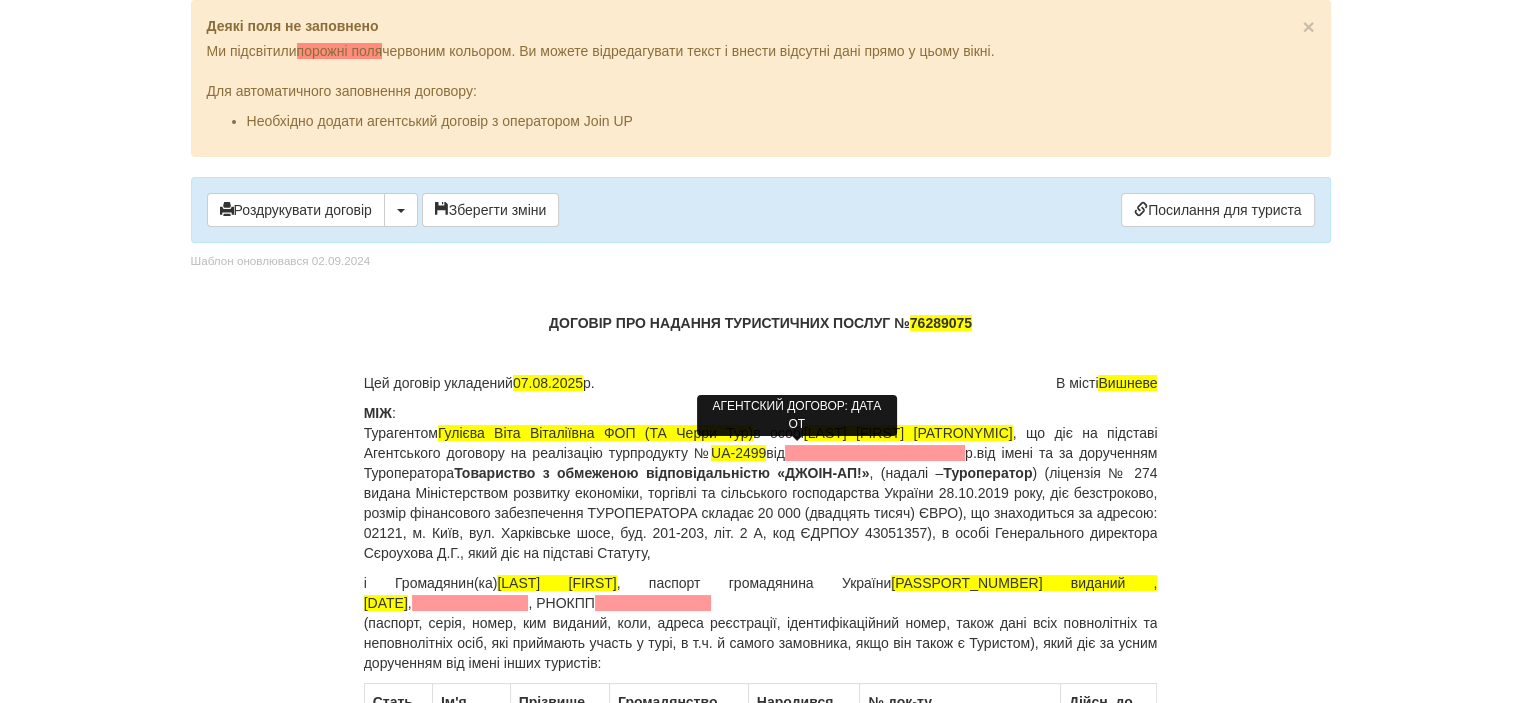click at bounding box center (875, 453) 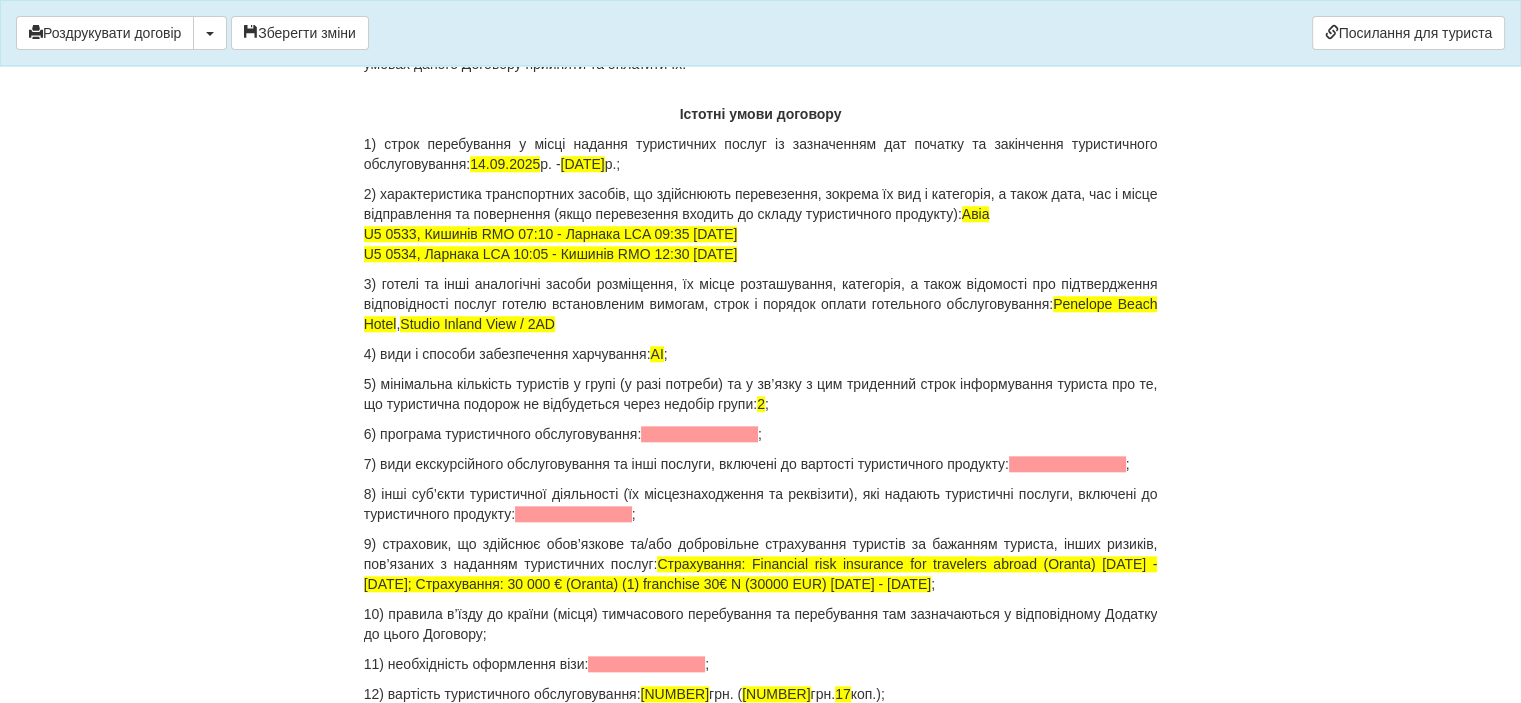 scroll, scrollTop: 2100, scrollLeft: 0, axis: vertical 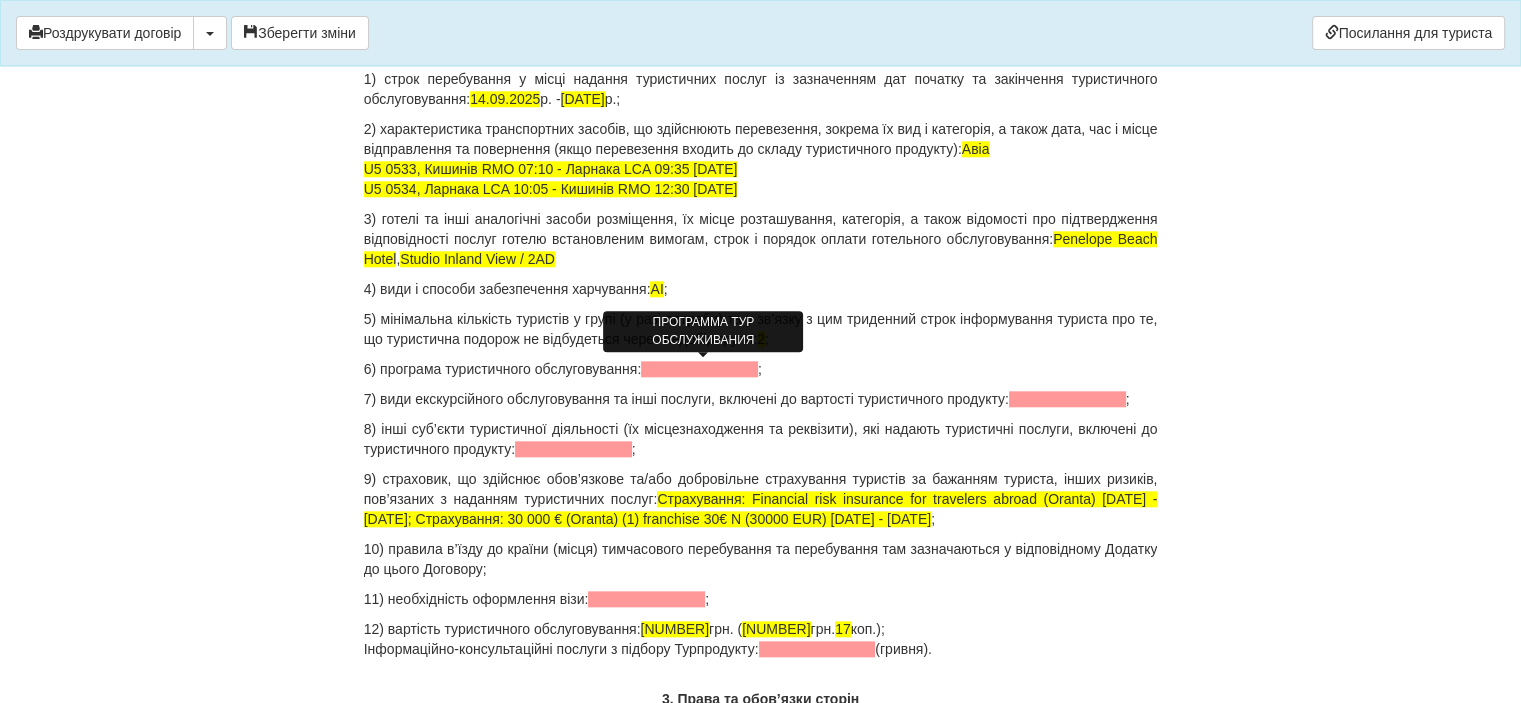 click at bounding box center (699, 369) 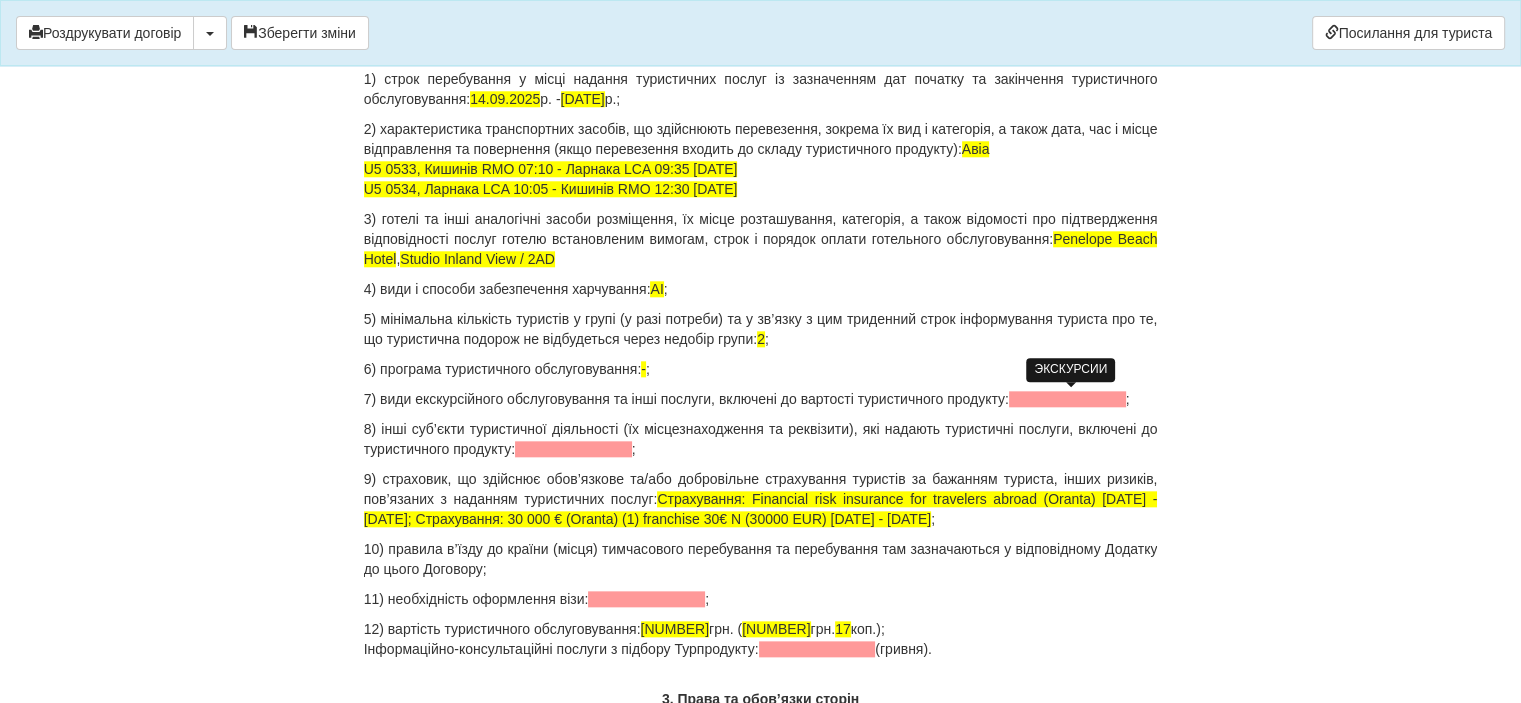 click at bounding box center [1067, 399] 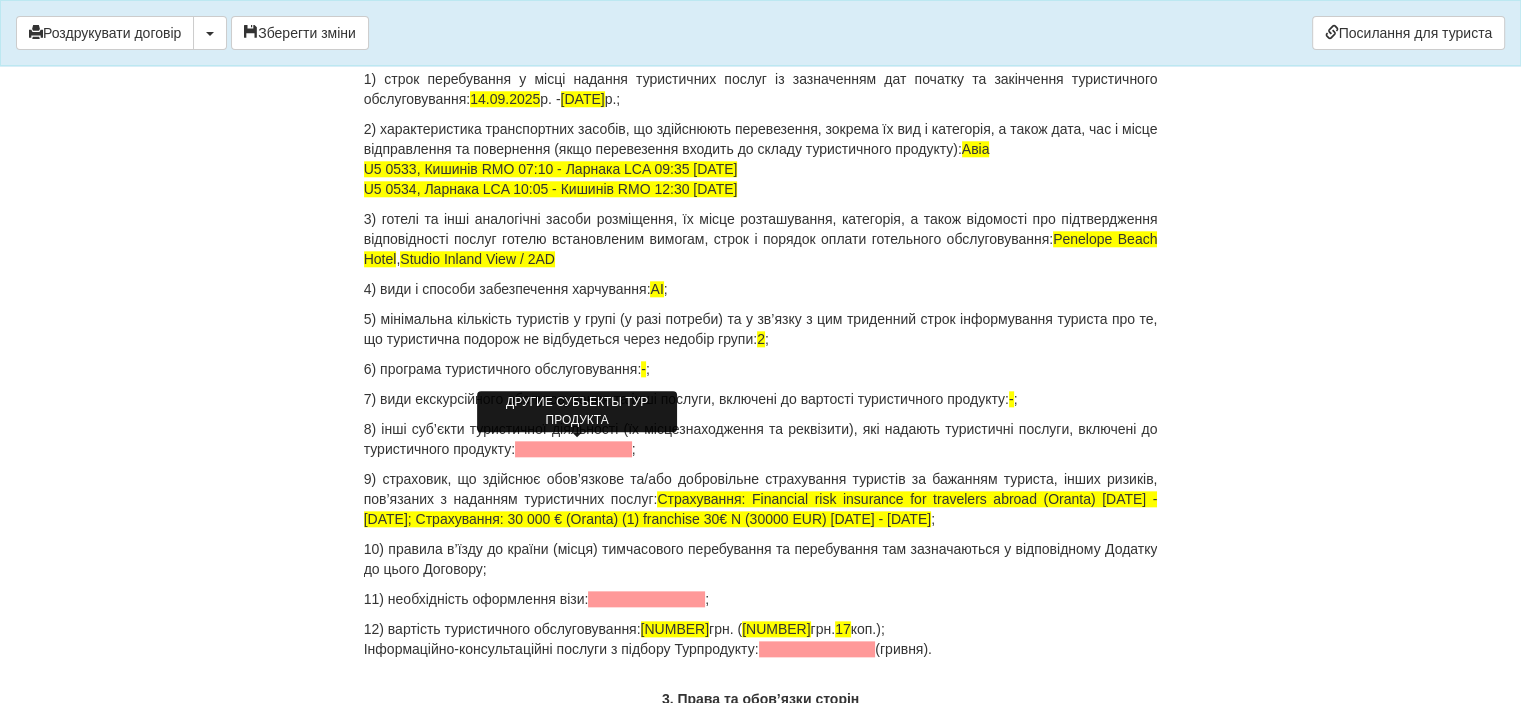click at bounding box center [573, 449] 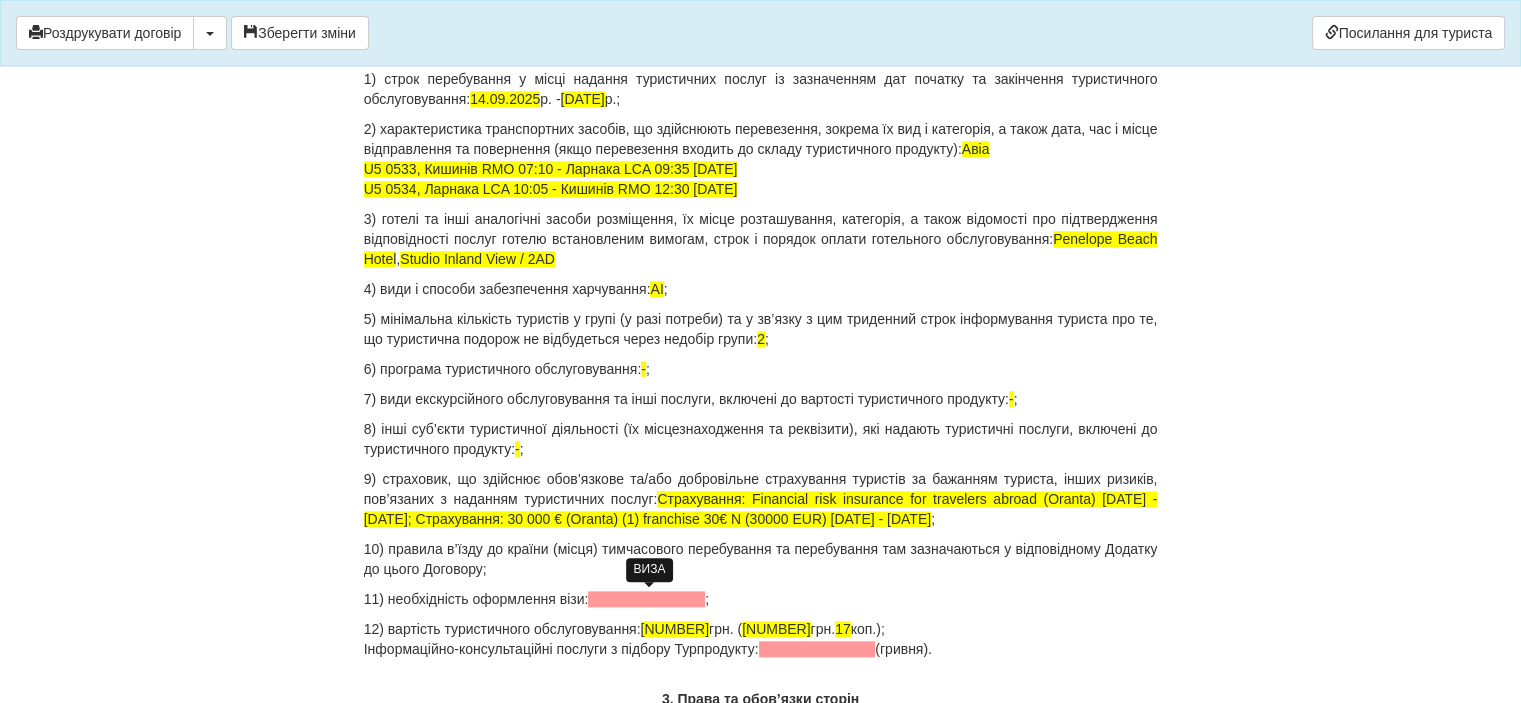 click at bounding box center [646, 599] 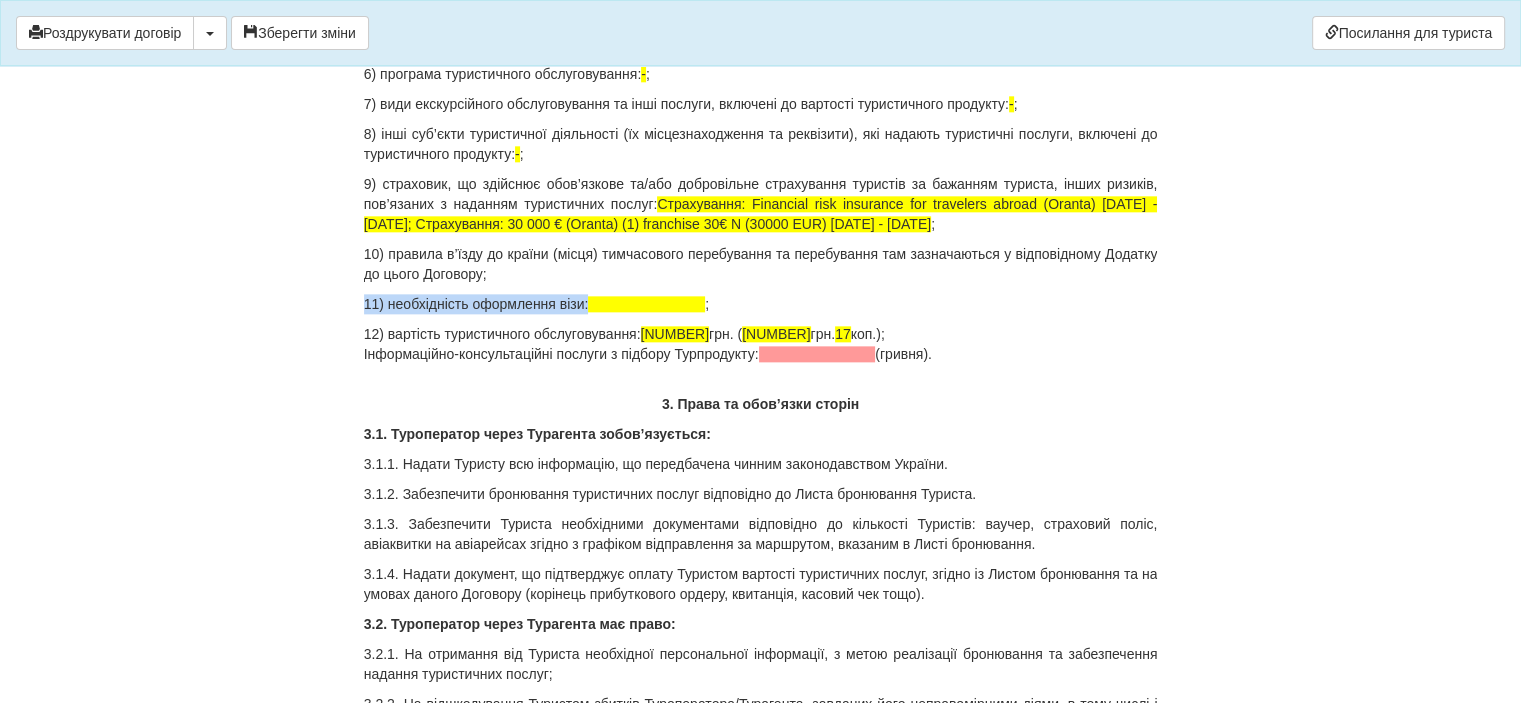 scroll, scrollTop: 2400, scrollLeft: 0, axis: vertical 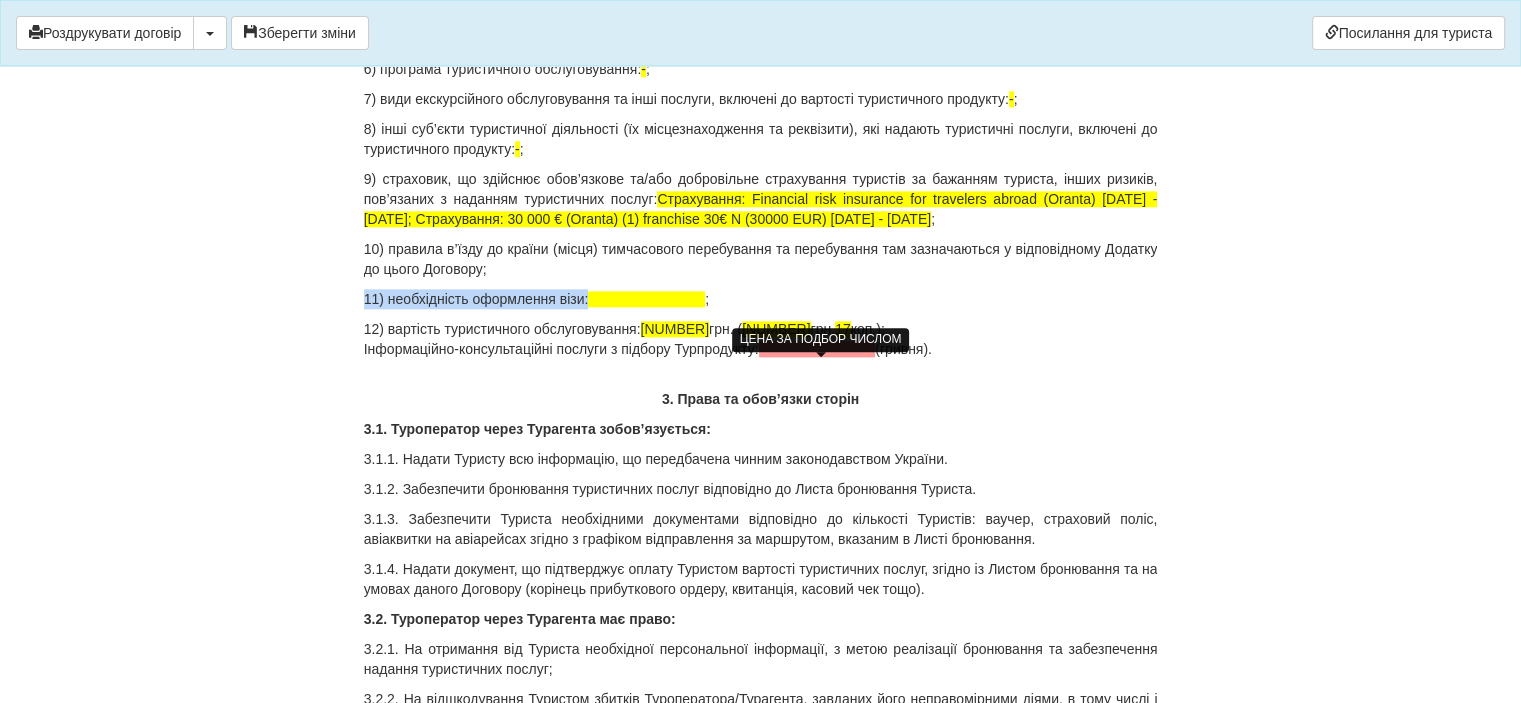 click at bounding box center (817, 349) 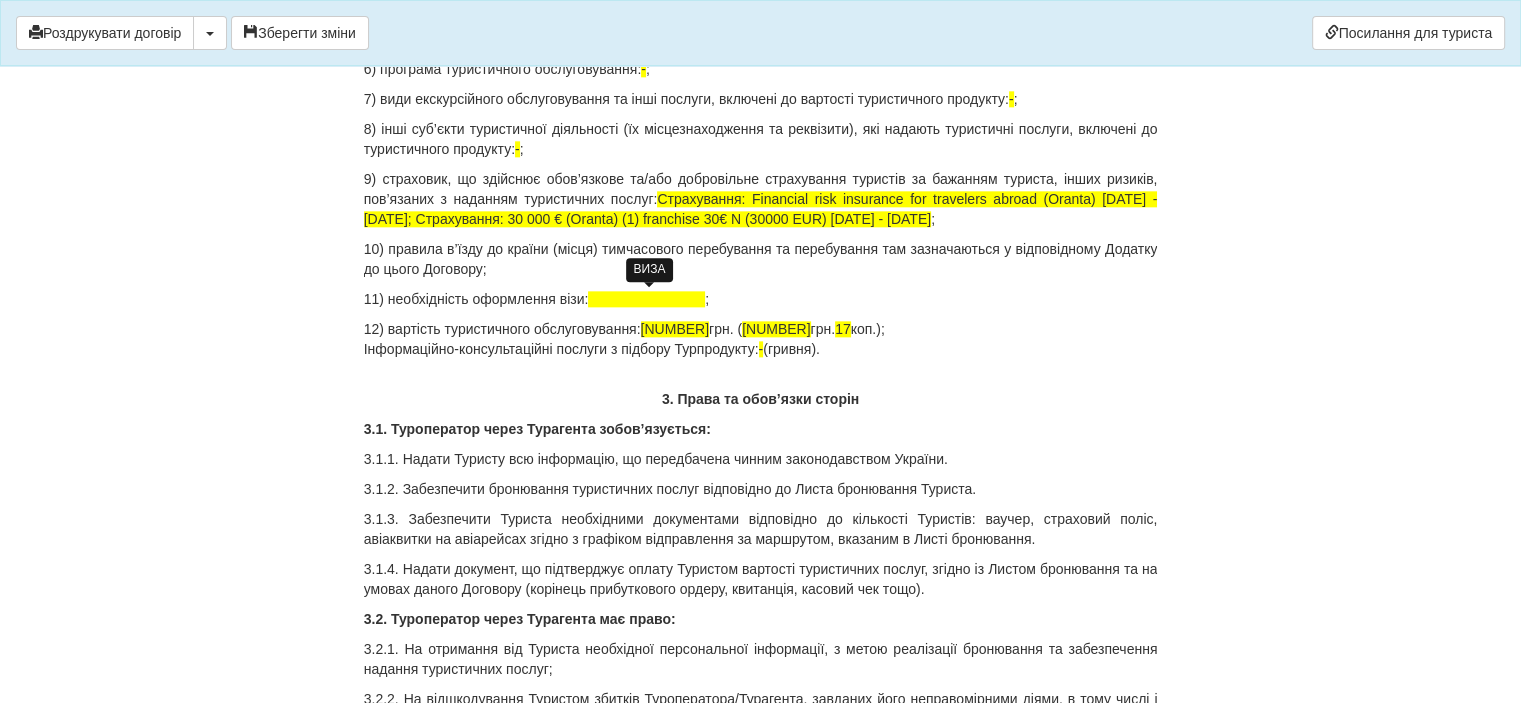 click at bounding box center (646, 299) 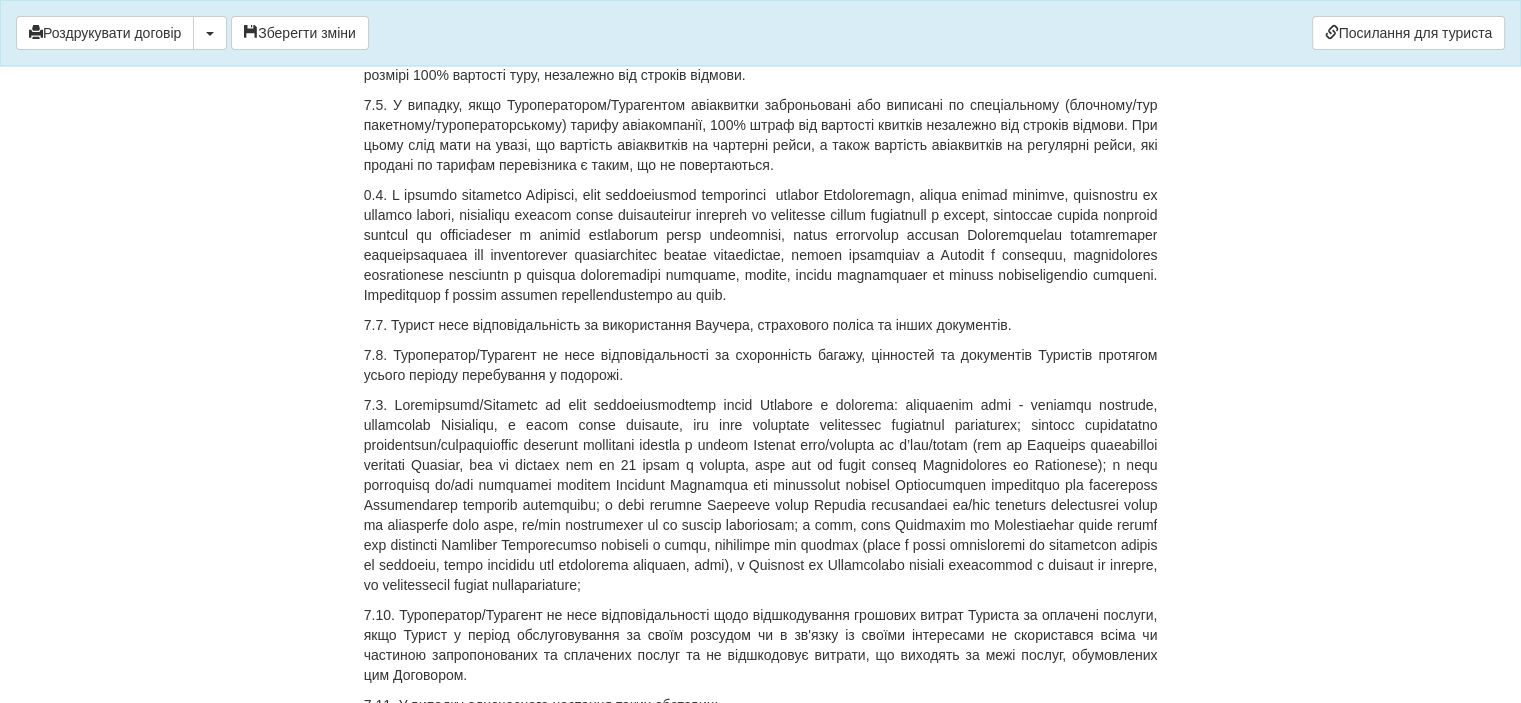 scroll, scrollTop: 9200, scrollLeft: 0, axis: vertical 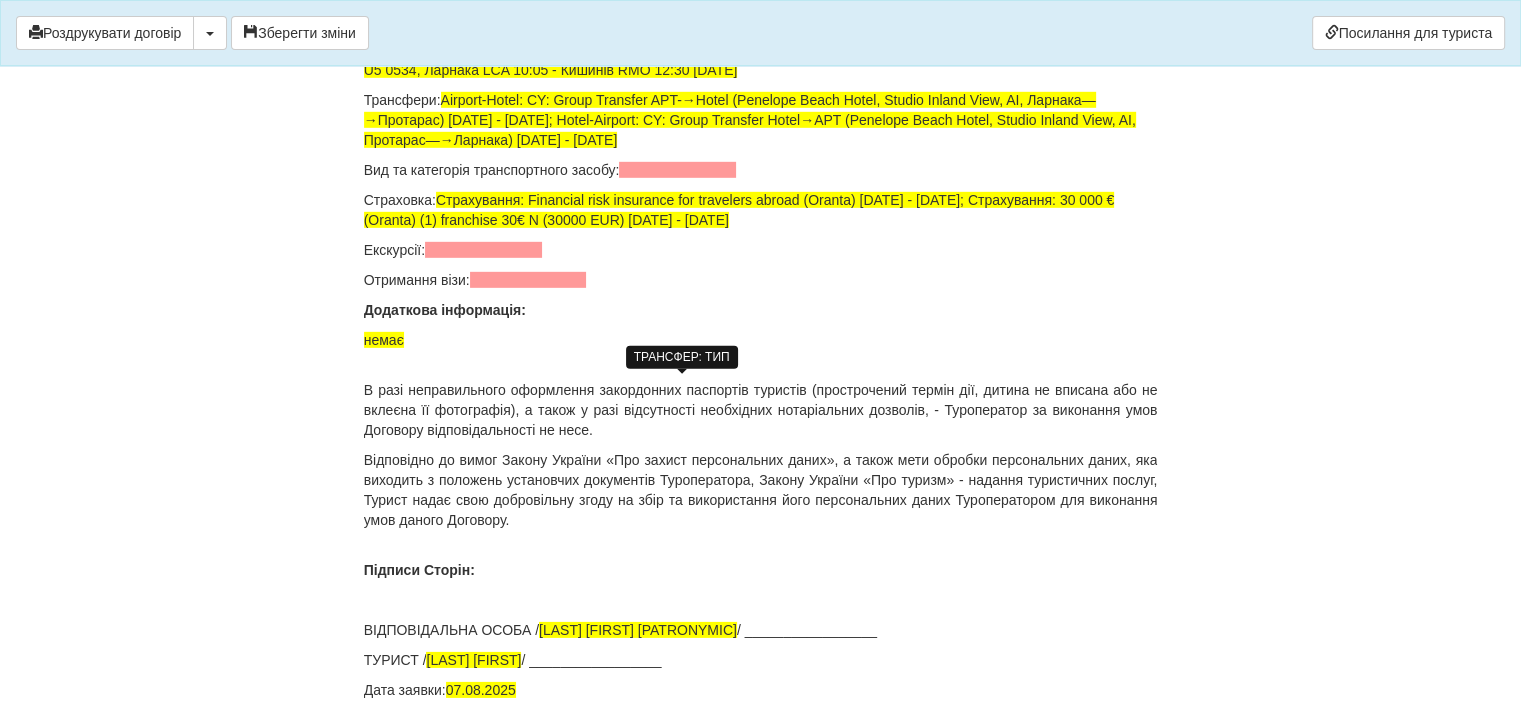 click at bounding box center (677, 170) 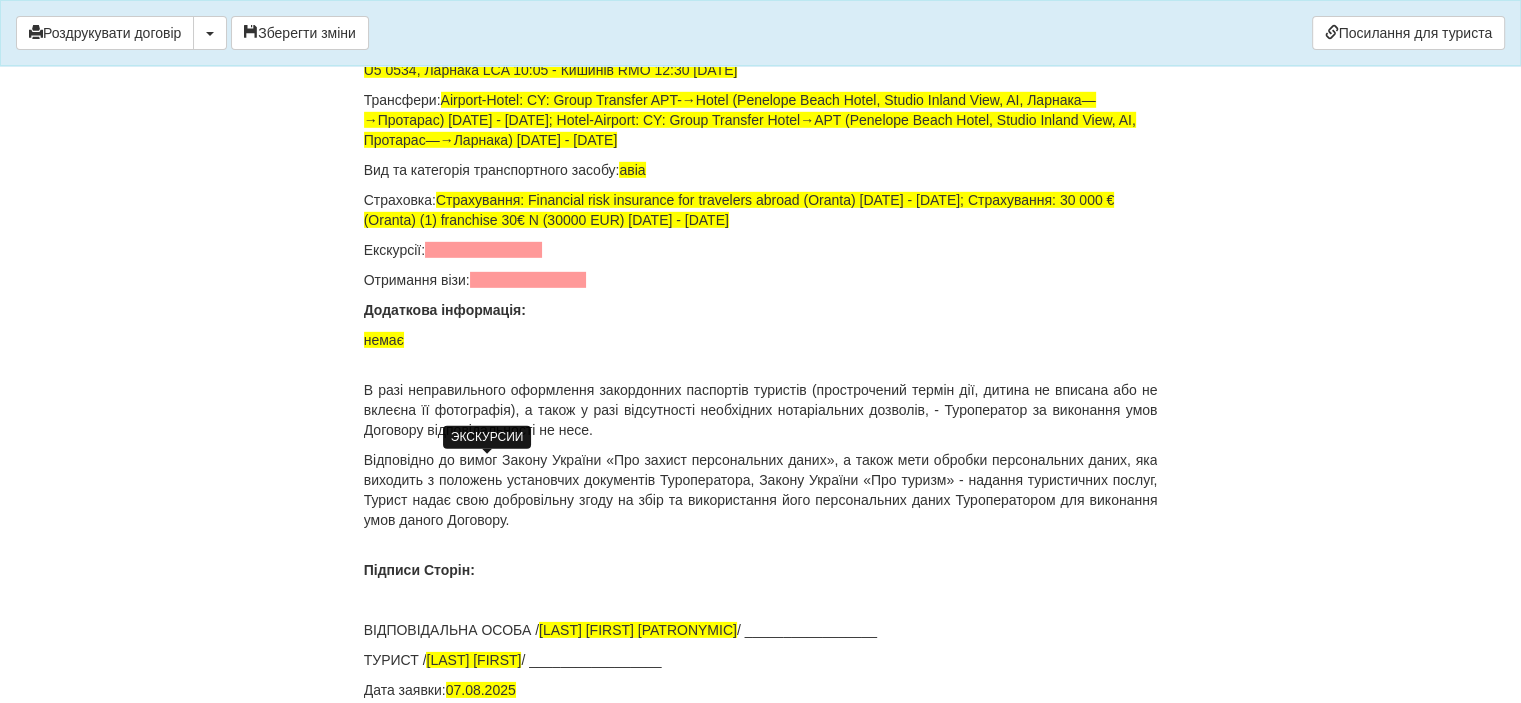 click at bounding box center (483, 250) 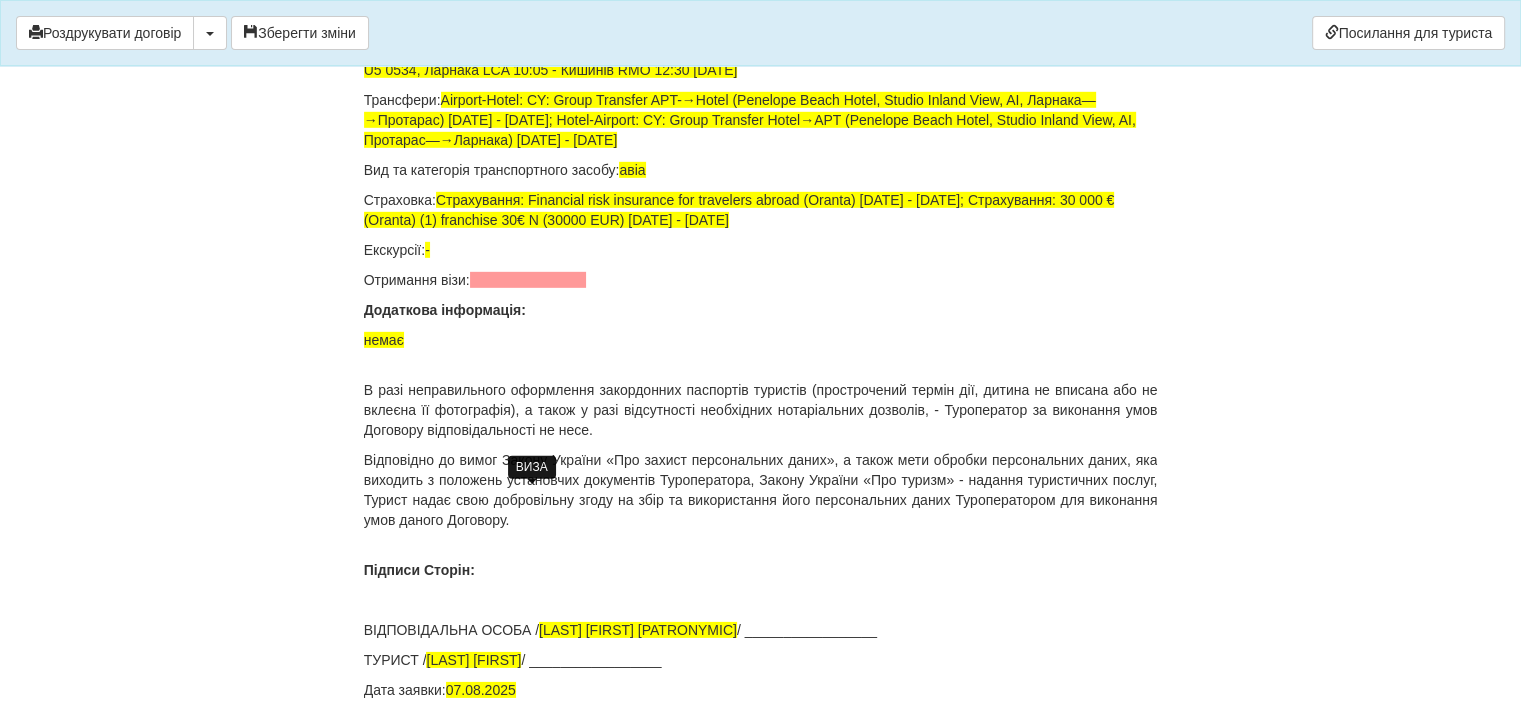 click at bounding box center [528, 280] 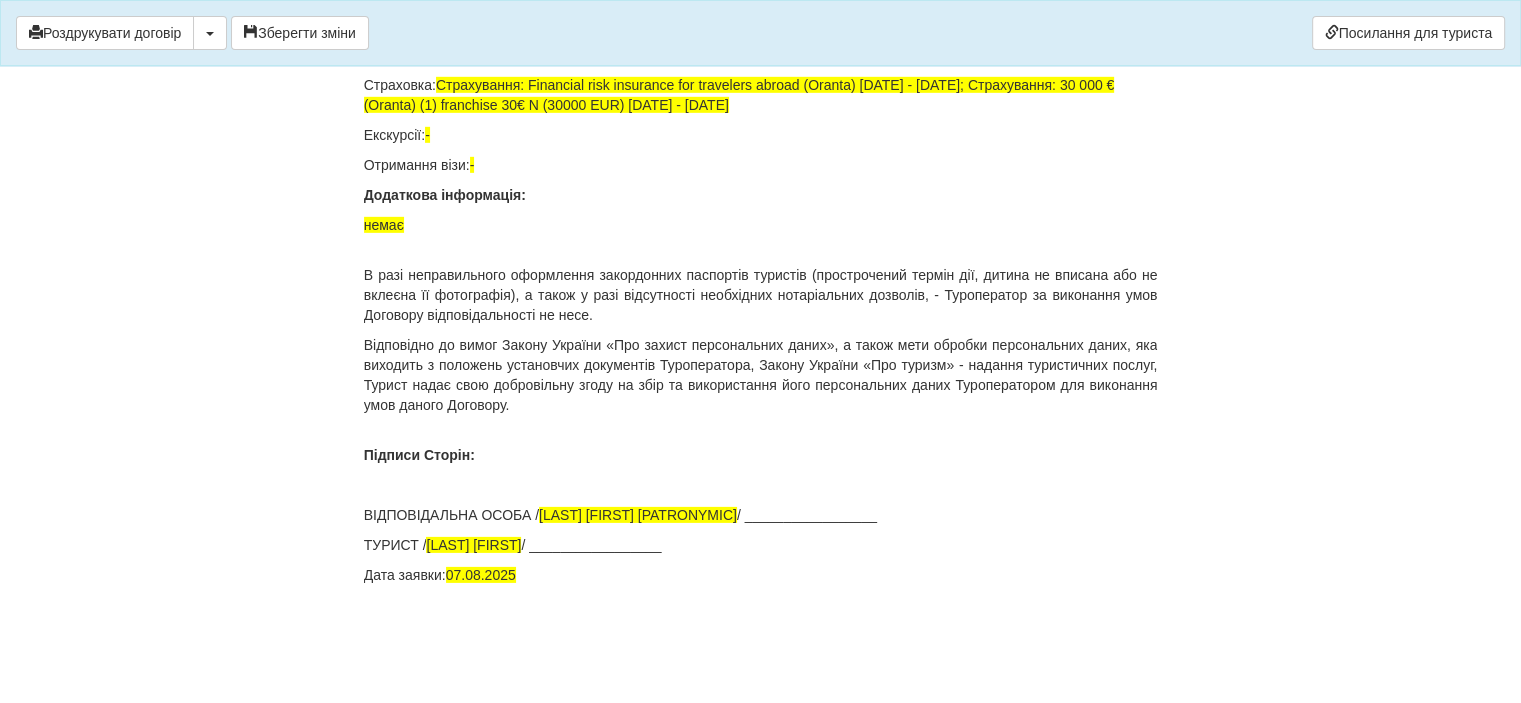 scroll, scrollTop: 14030, scrollLeft: 0, axis: vertical 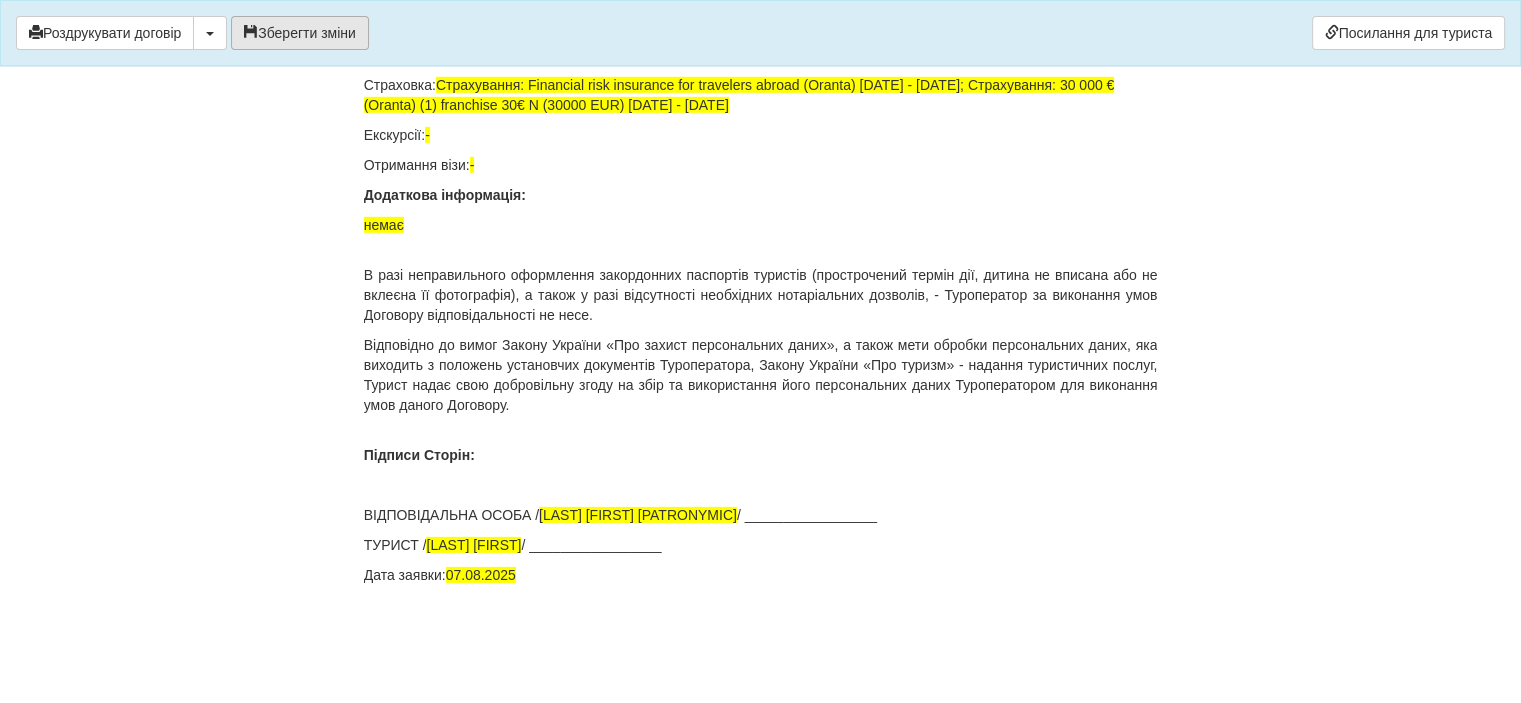 click on "Зберегти зміни" at bounding box center [300, 33] 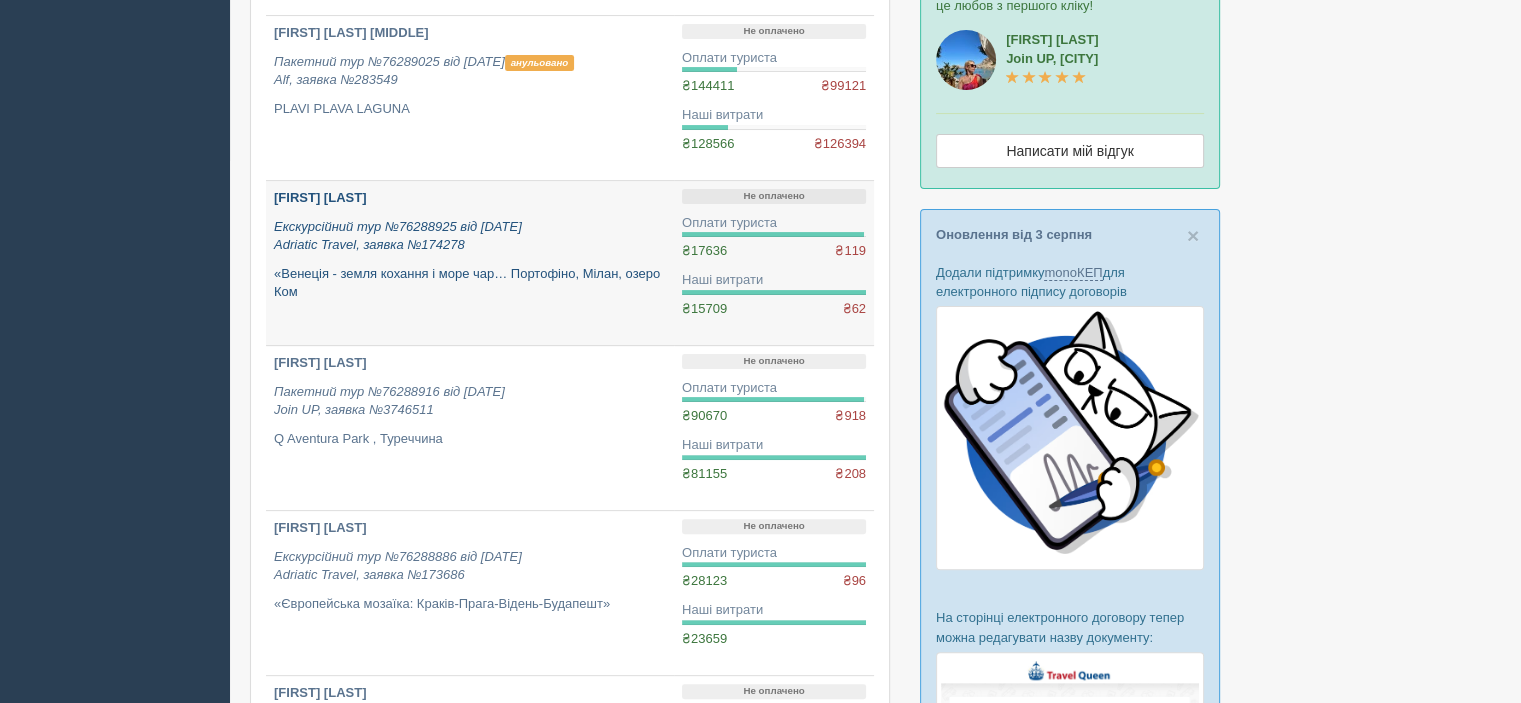 scroll, scrollTop: 700, scrollLeft: 0, axis: vertical 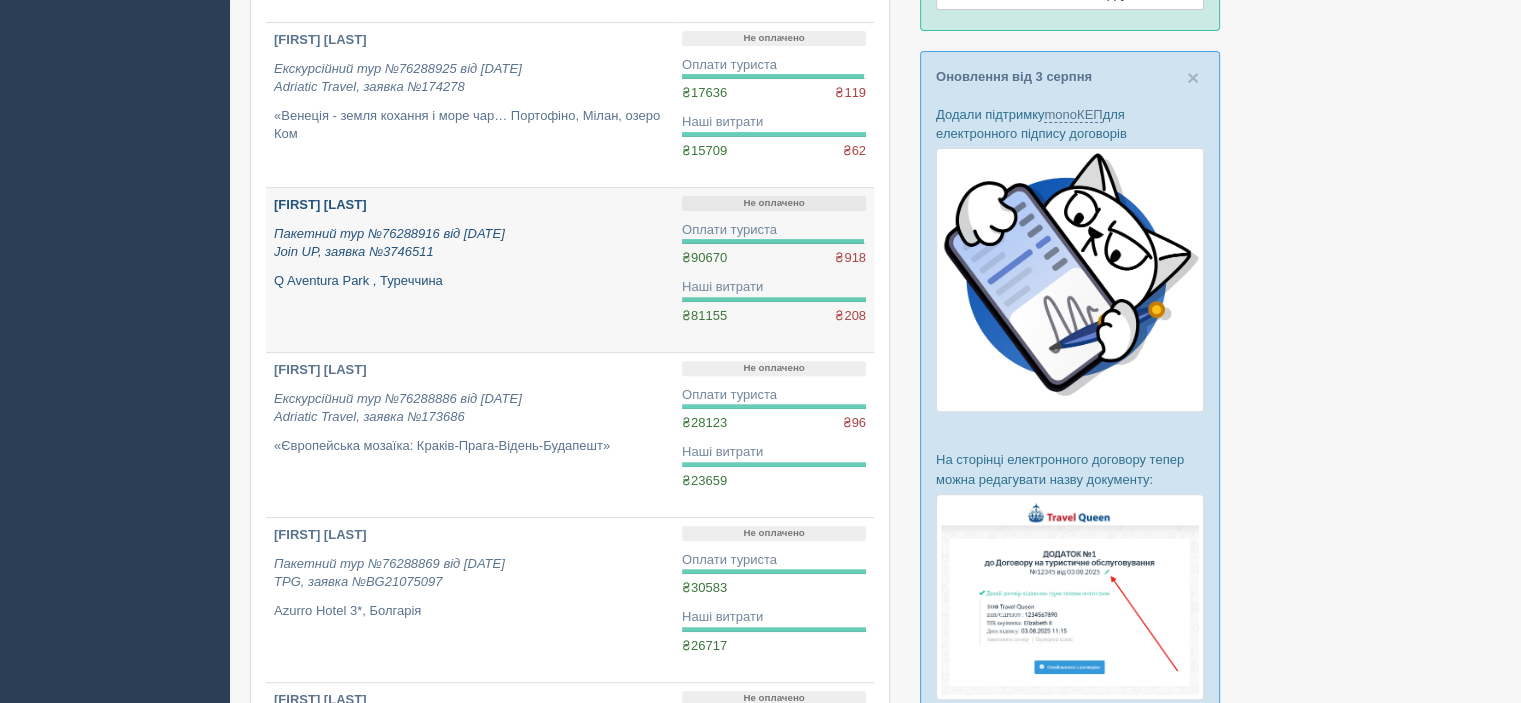 click on "[FIRST] [LAST]" at bounding box center [320, 204] 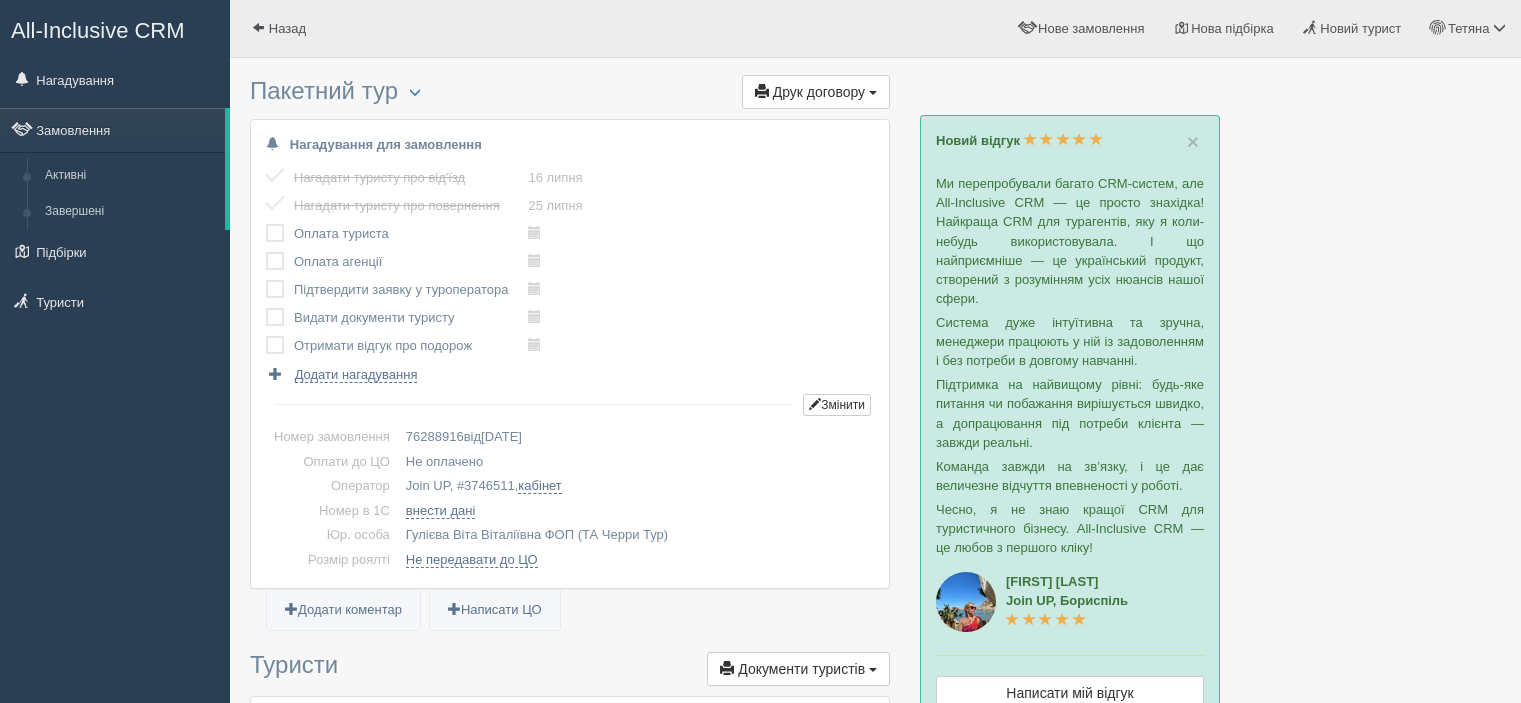 scroll, scrollTop: 0, scrollLeft: 0, axis: both 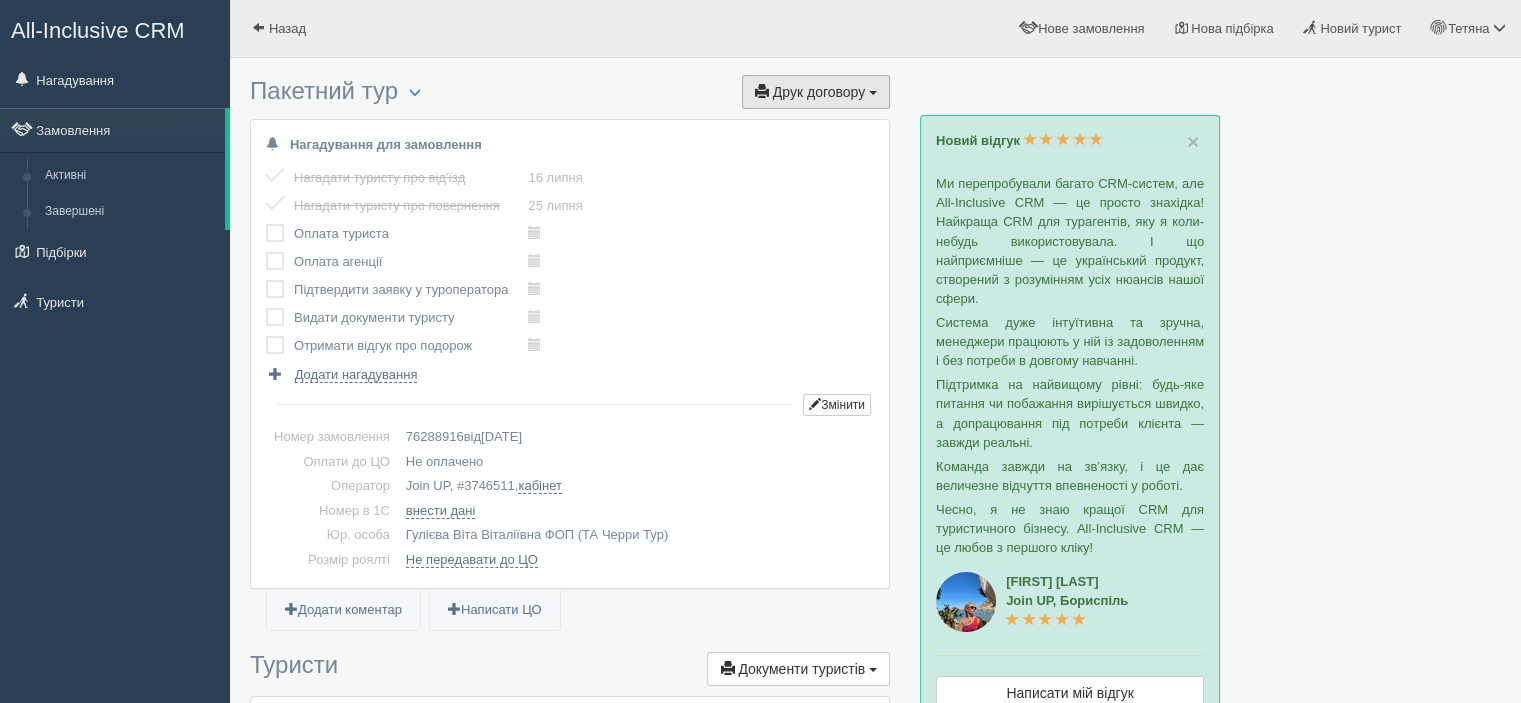 click on "Друк договору
Друк" at bounding box center (816, 92) 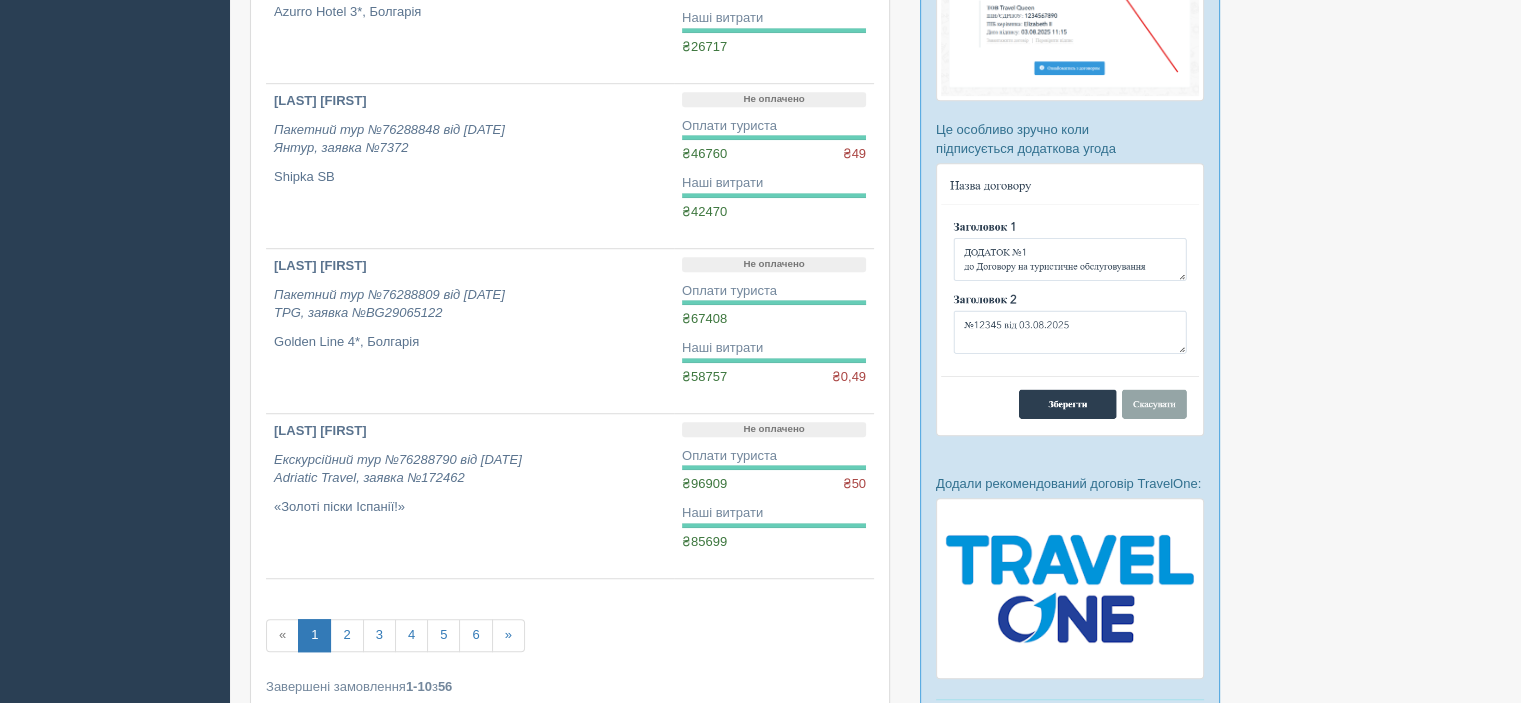 scroll, scrollTop: 1400, scrollLeft: 0, axis: vertical 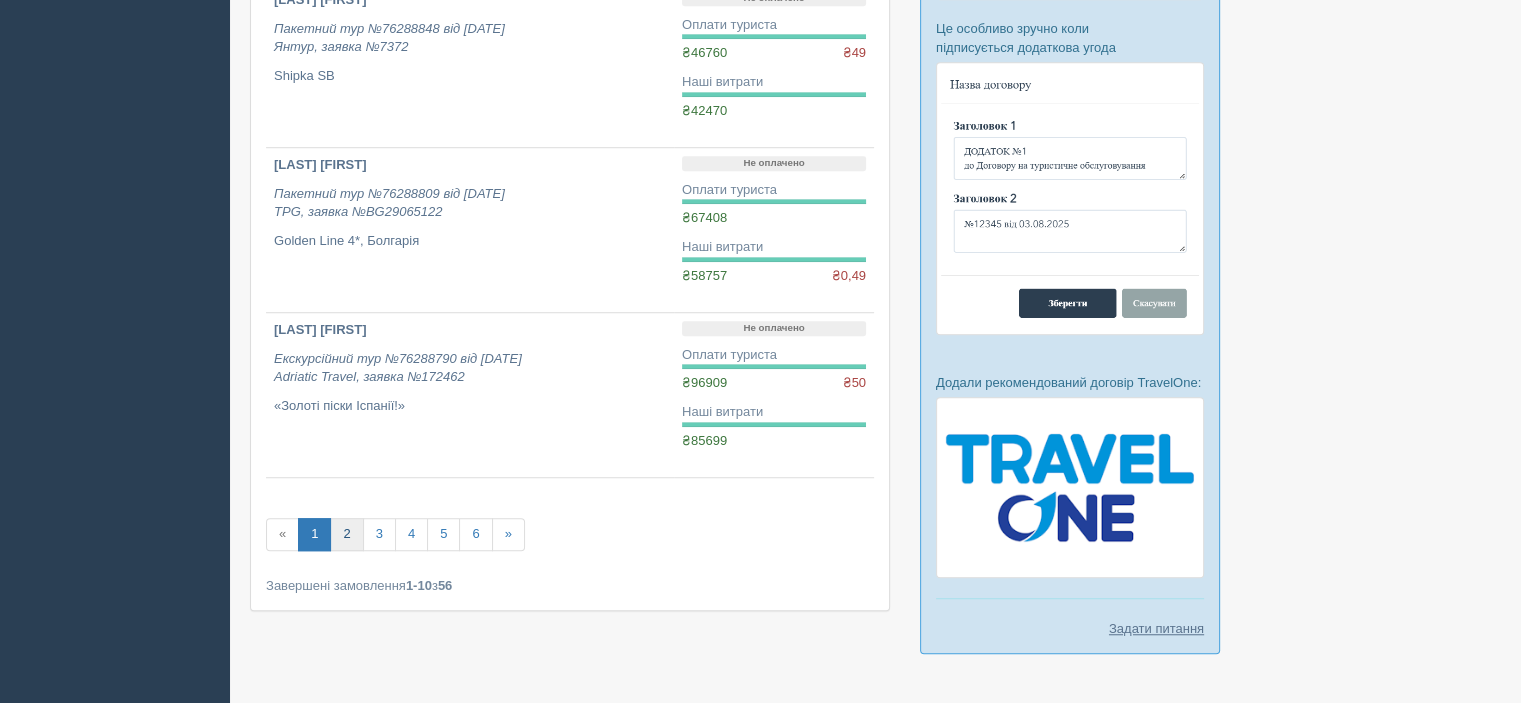 click on "2" at bounding box center [346, 534] 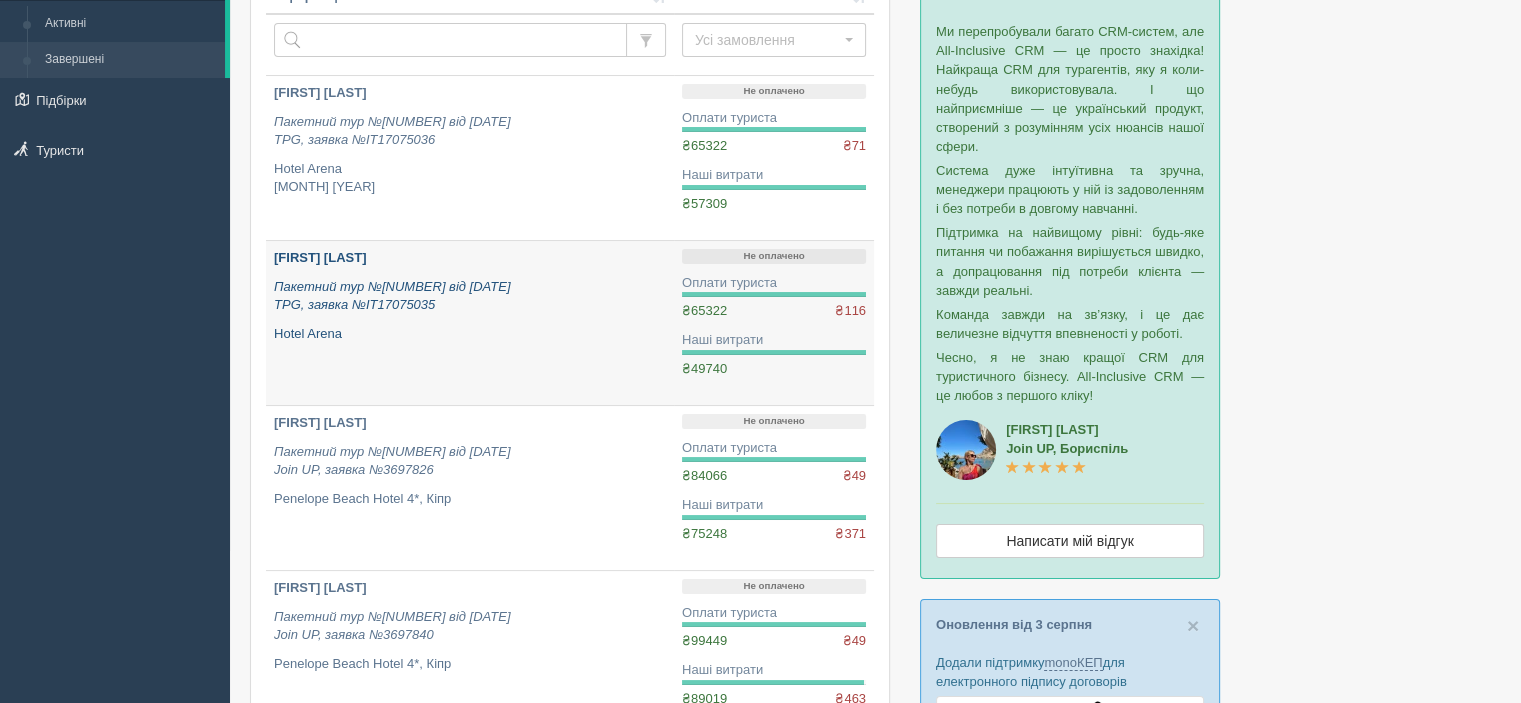 scroll, scrollTop: 200, scrollLeft: 0, axis: vertical 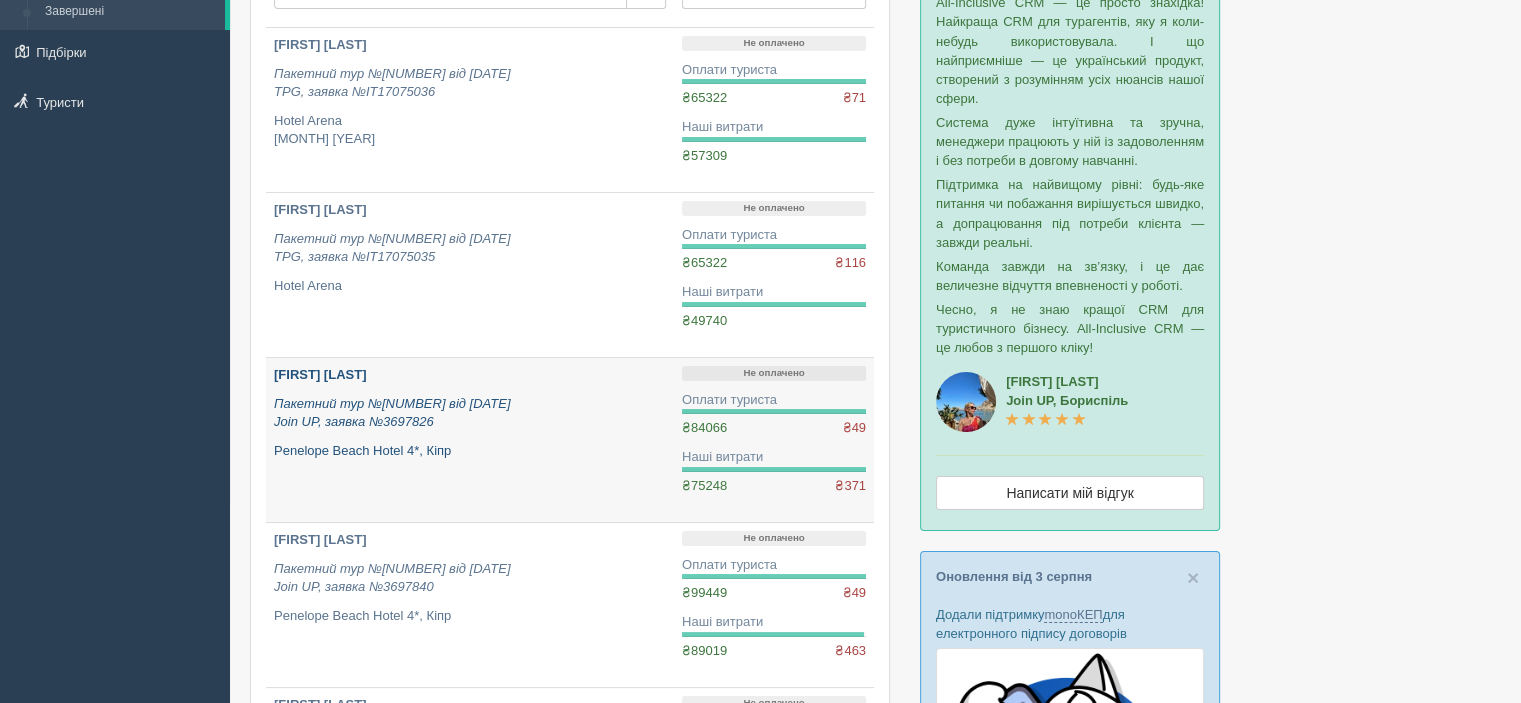 click on "[FIRST] [LAST]" at bounding box center [320, 374] 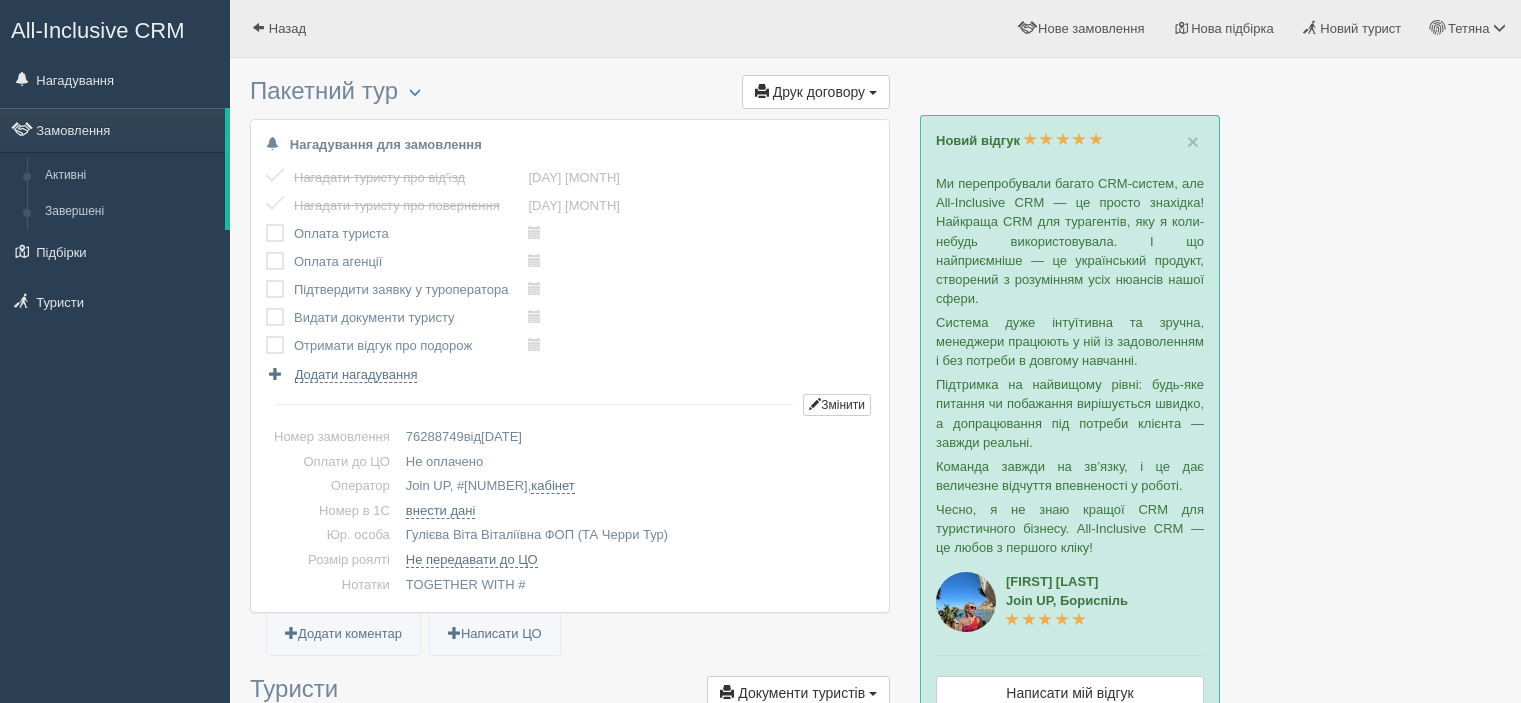 scroll, scrollTop: 0, scrollLeft: 0, axis: both 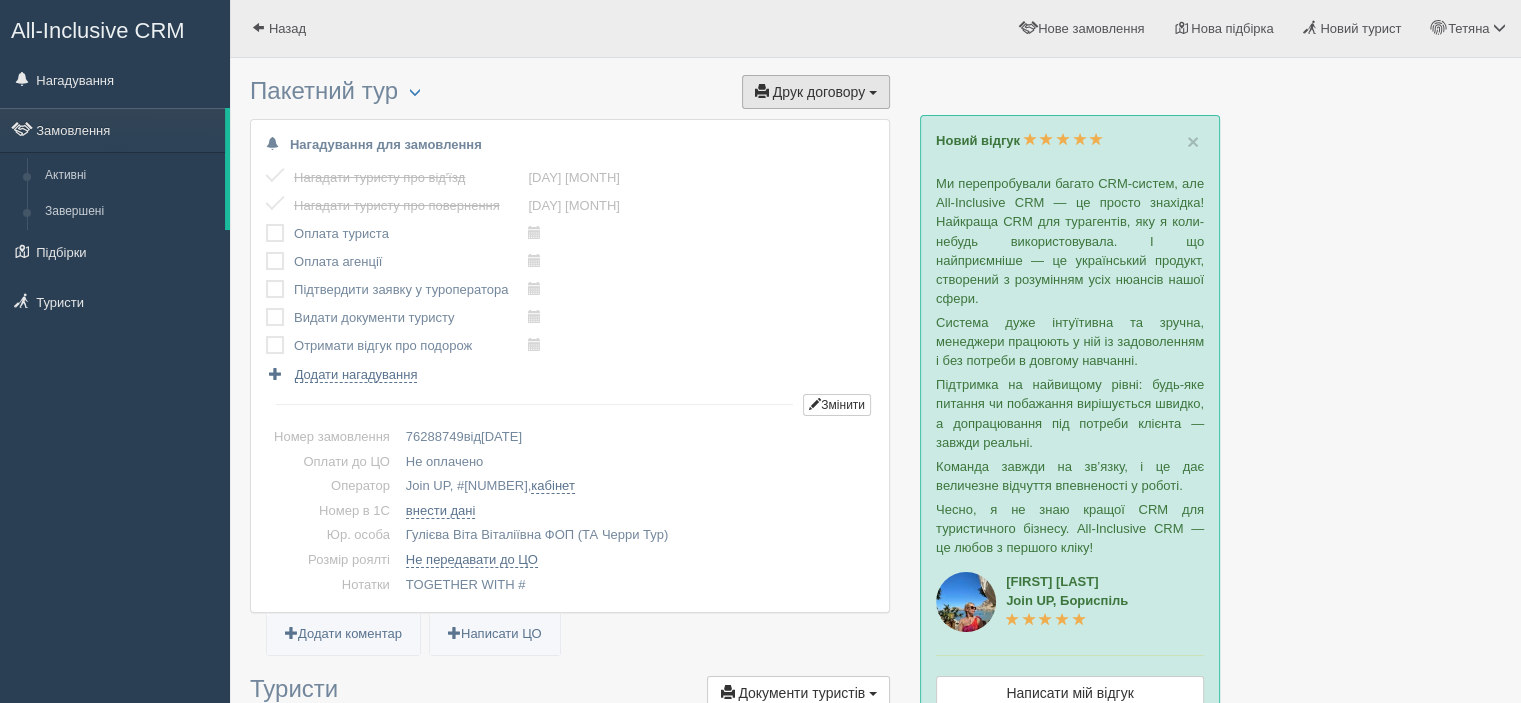 click on "Друк договору" at bounding box center (819, 92) 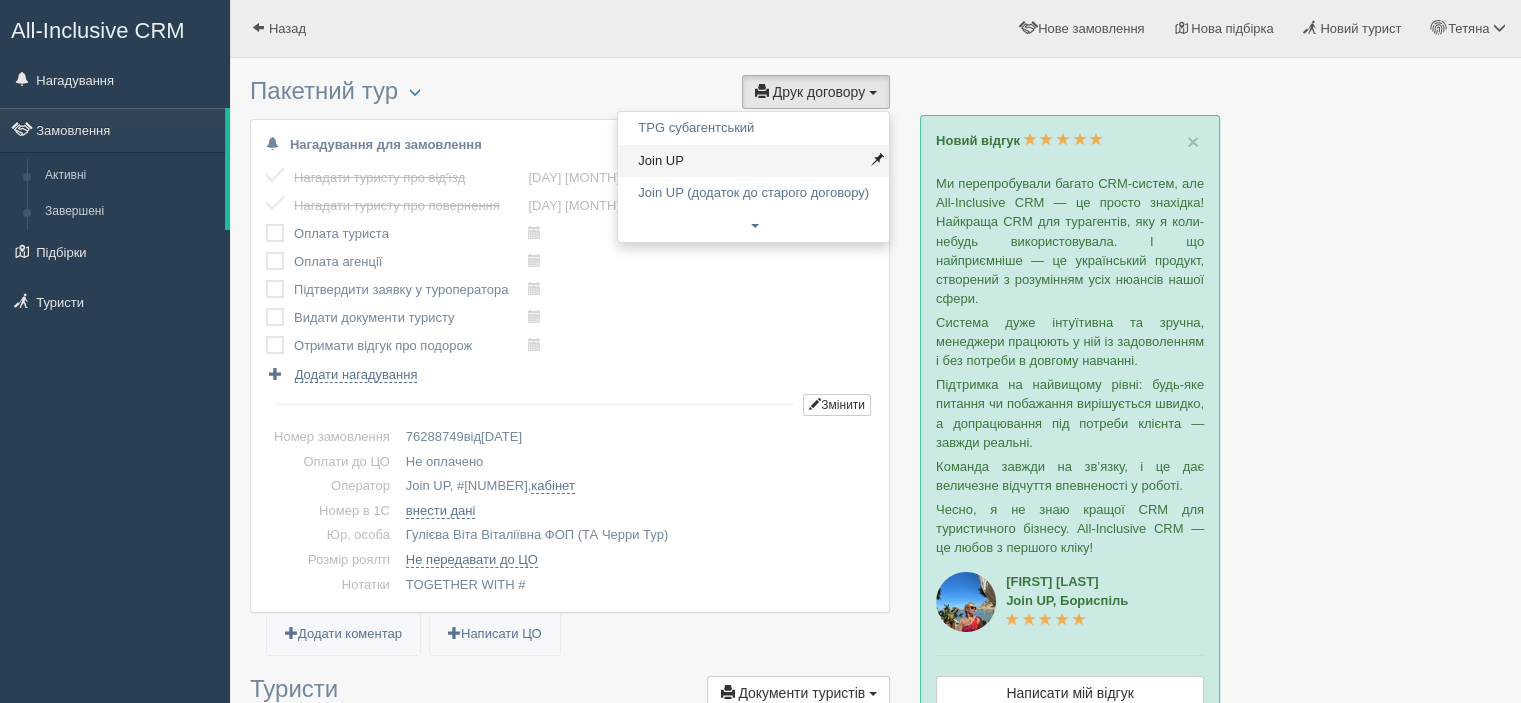click on "Join UP" at bounding box center [753, 161] 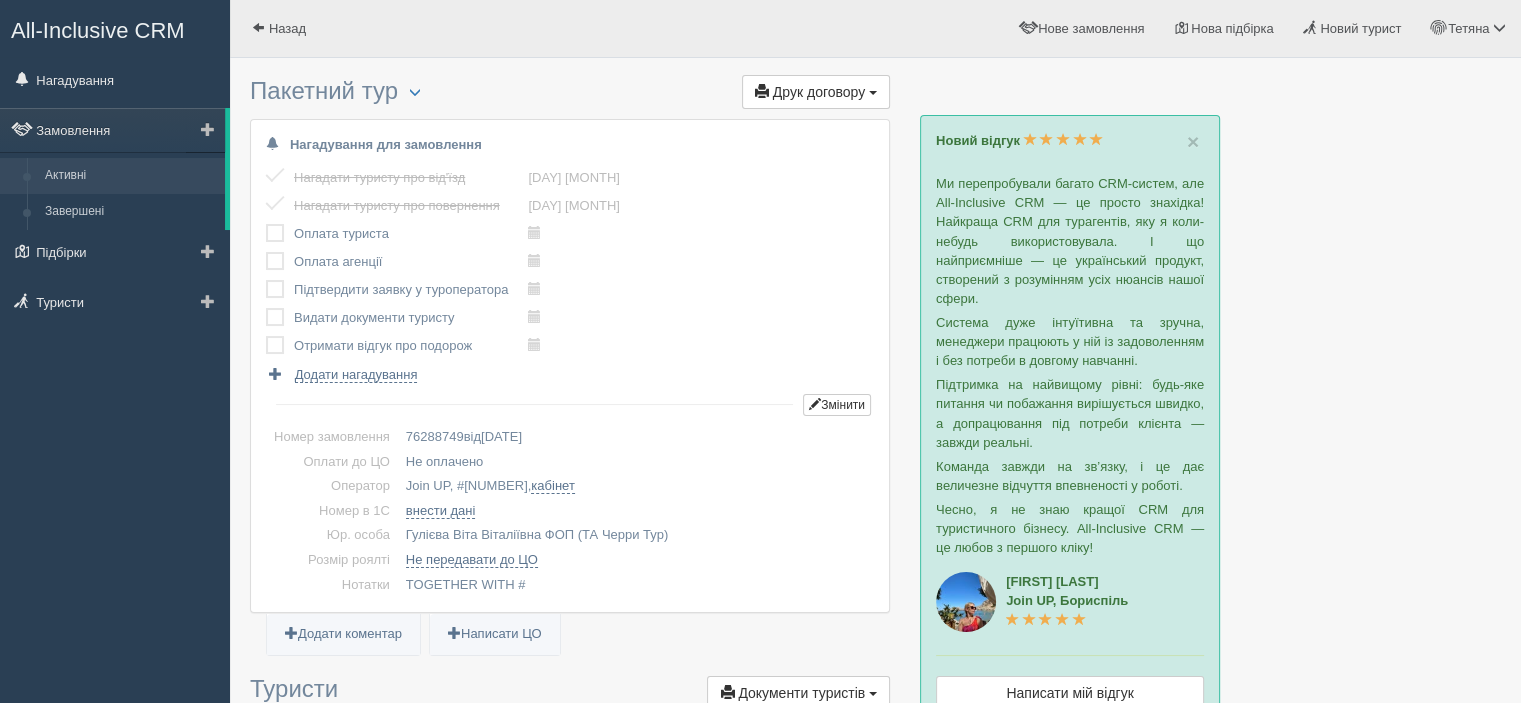 click on "Активні" at bounding box center [130, 176] 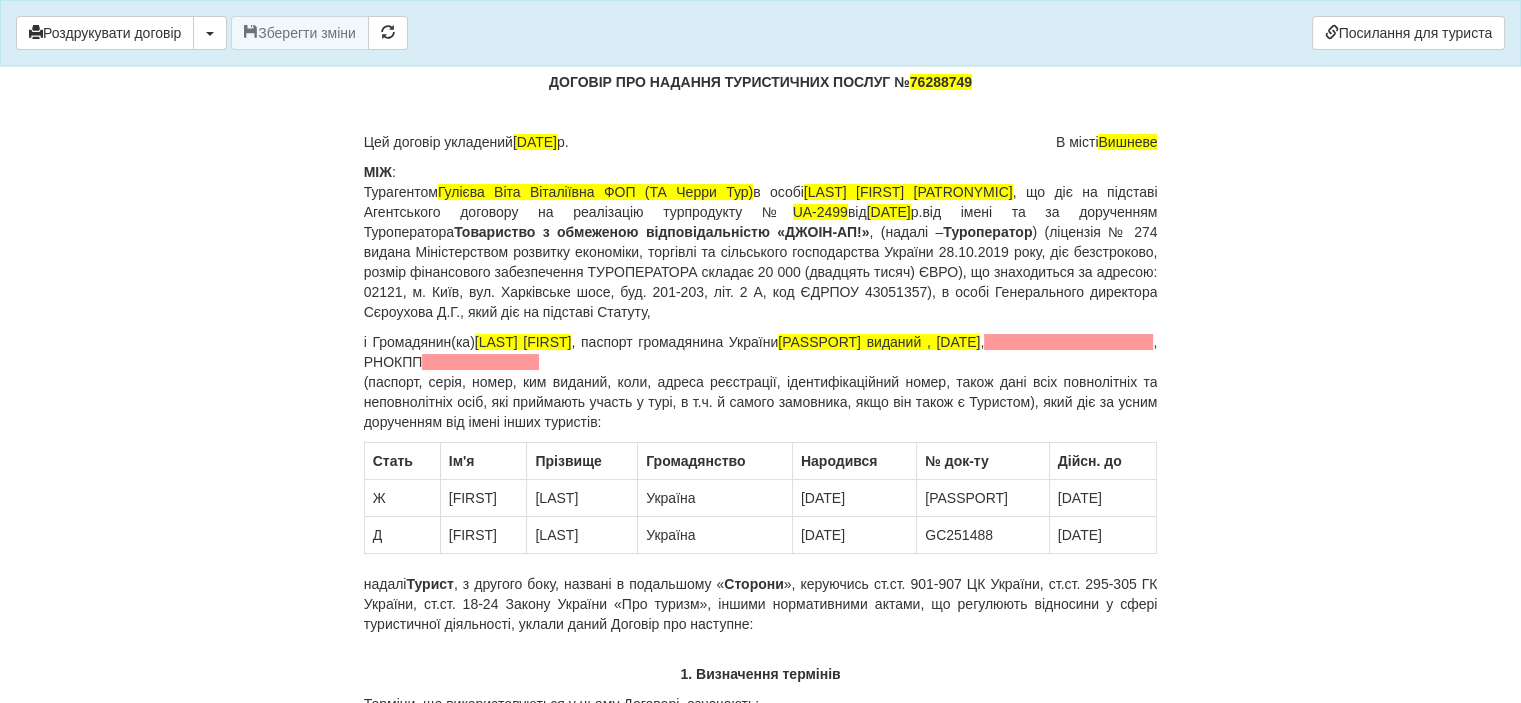 scroll, scrollTop: 200, scrollLeft: 0, axis: vertical 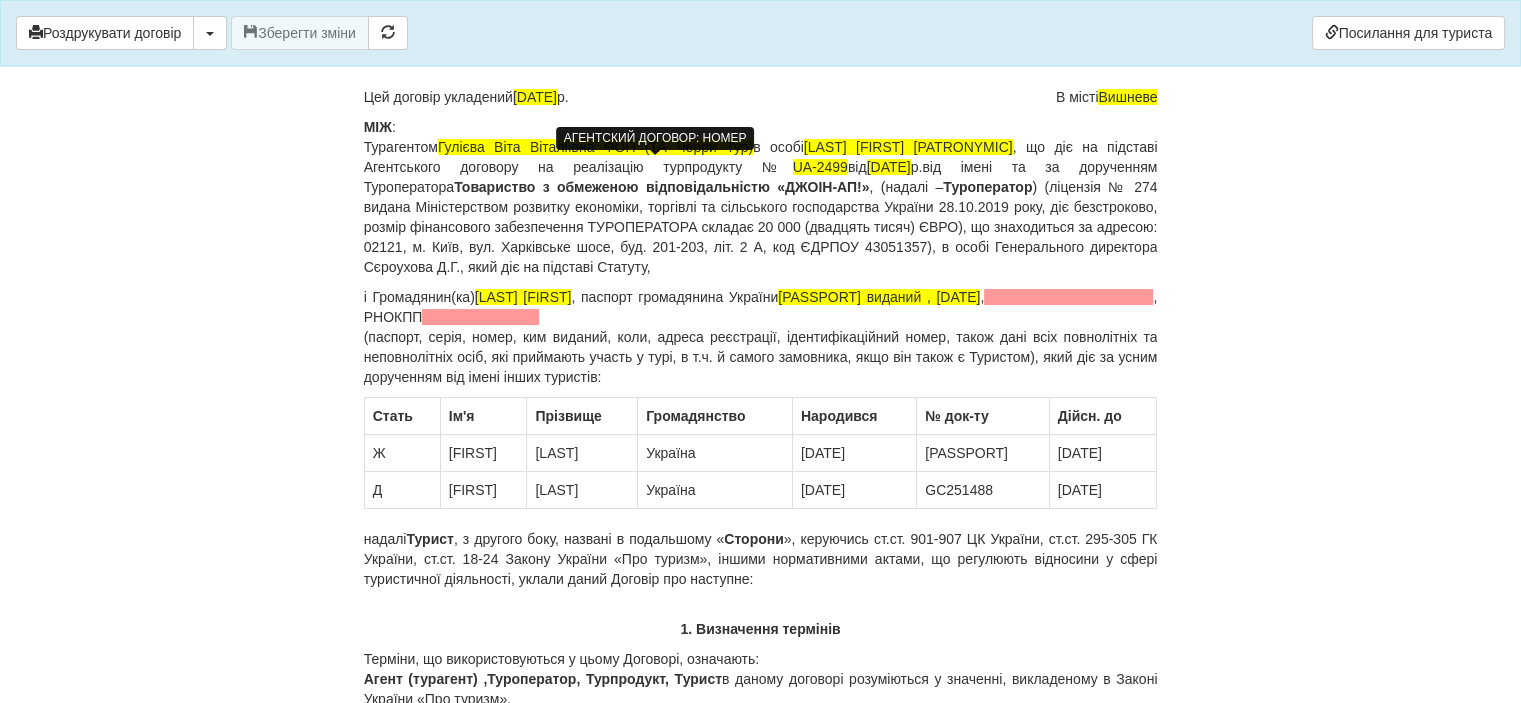 drag, startPoint x: 644, startPoint y: 165, endPoint x: 628, endPoint y: 159, distance: 17.088007 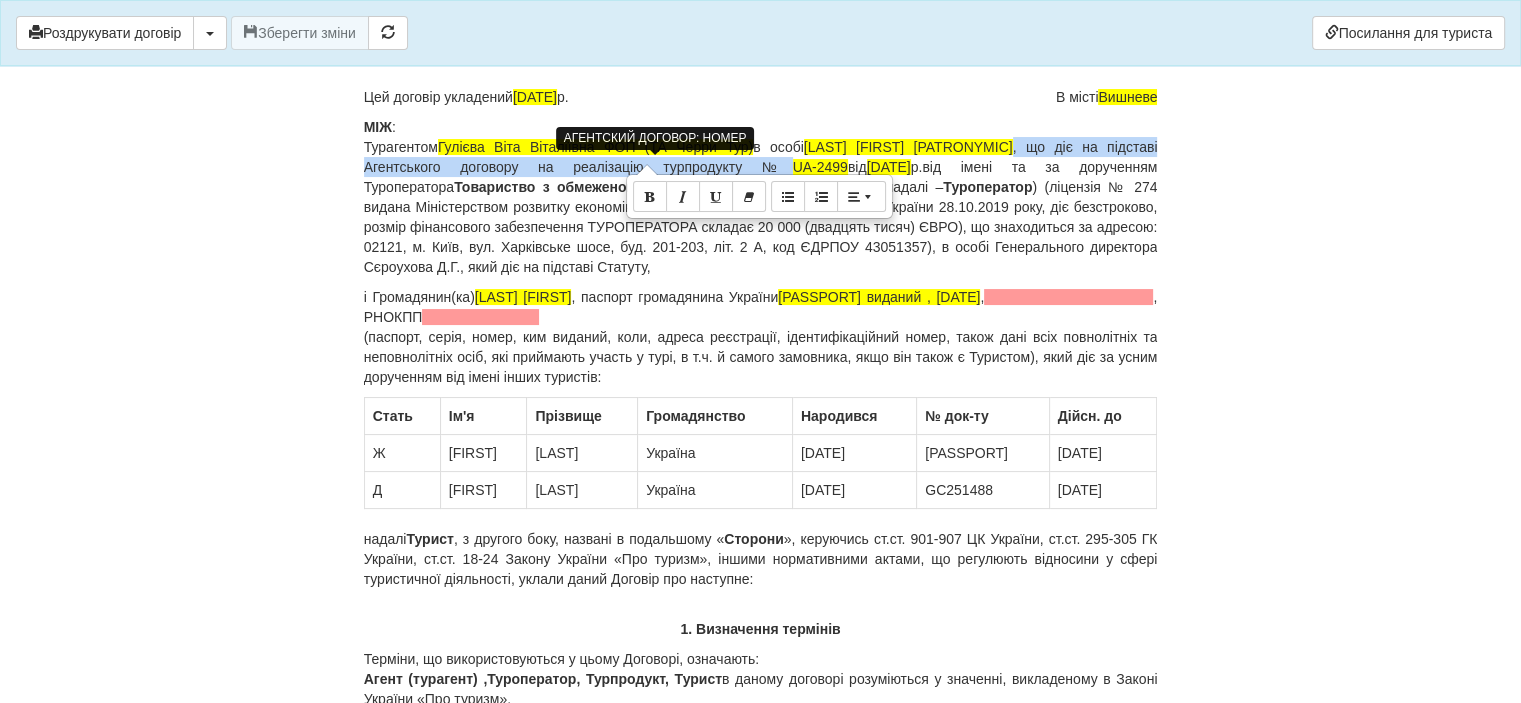 copy on ", що діє на підставі Агентського договору на реалізацію турпродукту №" 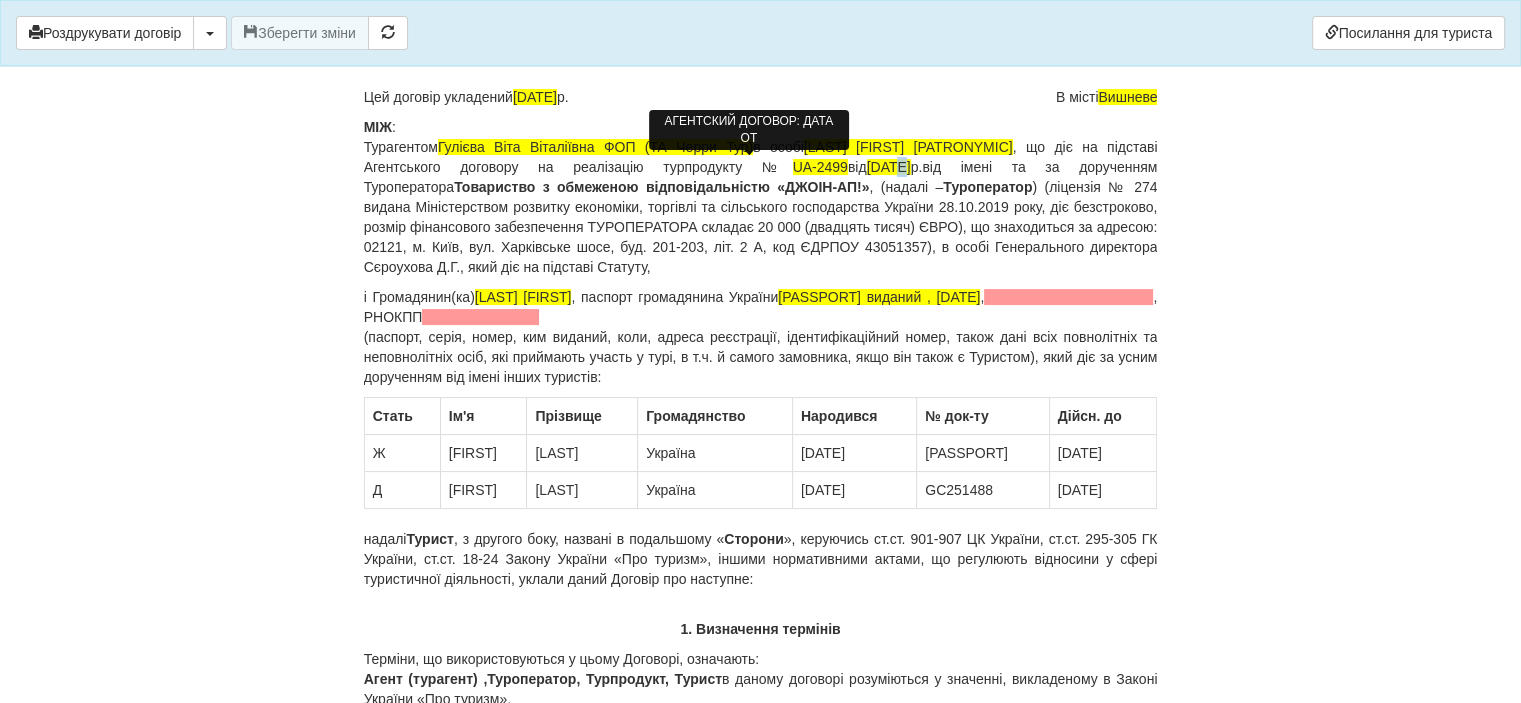 drag, startPoint x: 766, startPoint y: 163, endPoint x: 740, endPoint y: 159, distance: 26.305893 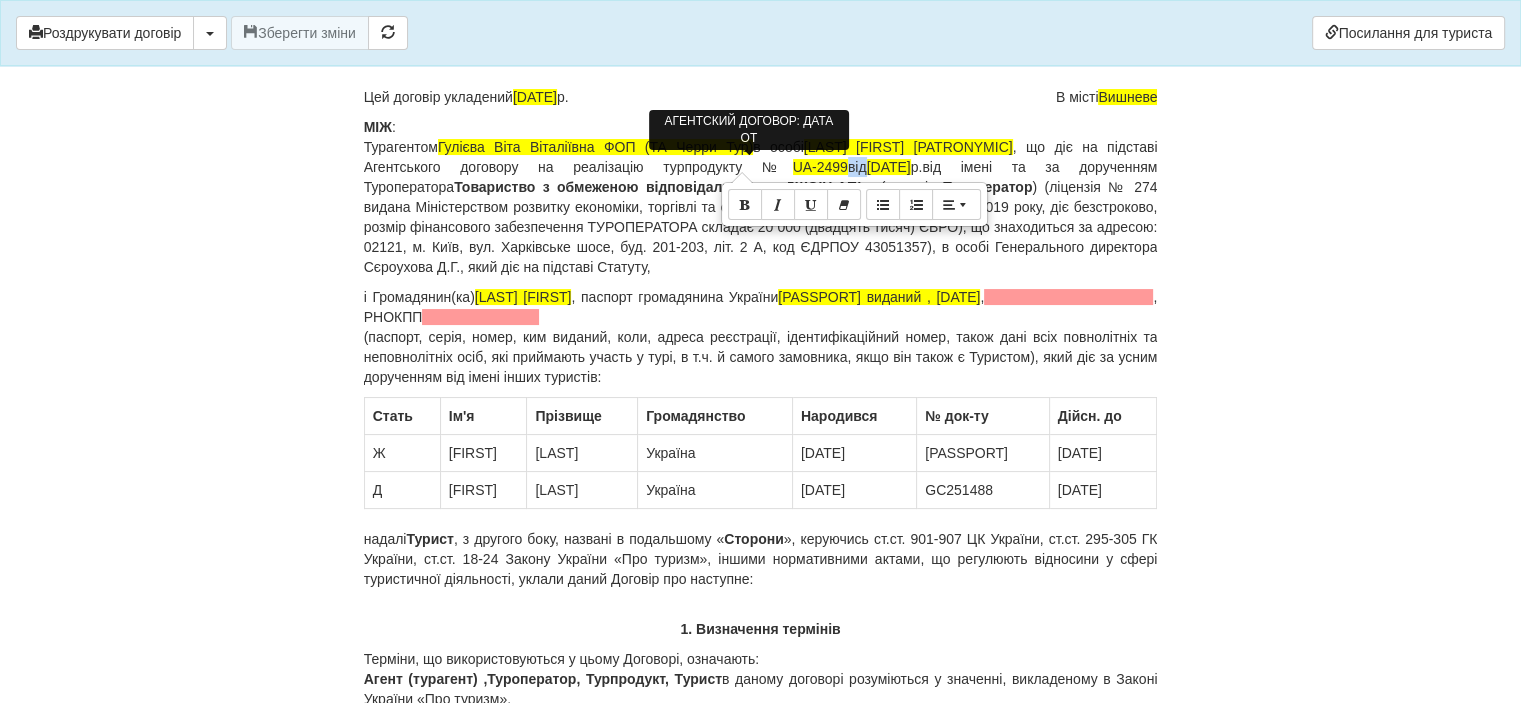 copy on "від" 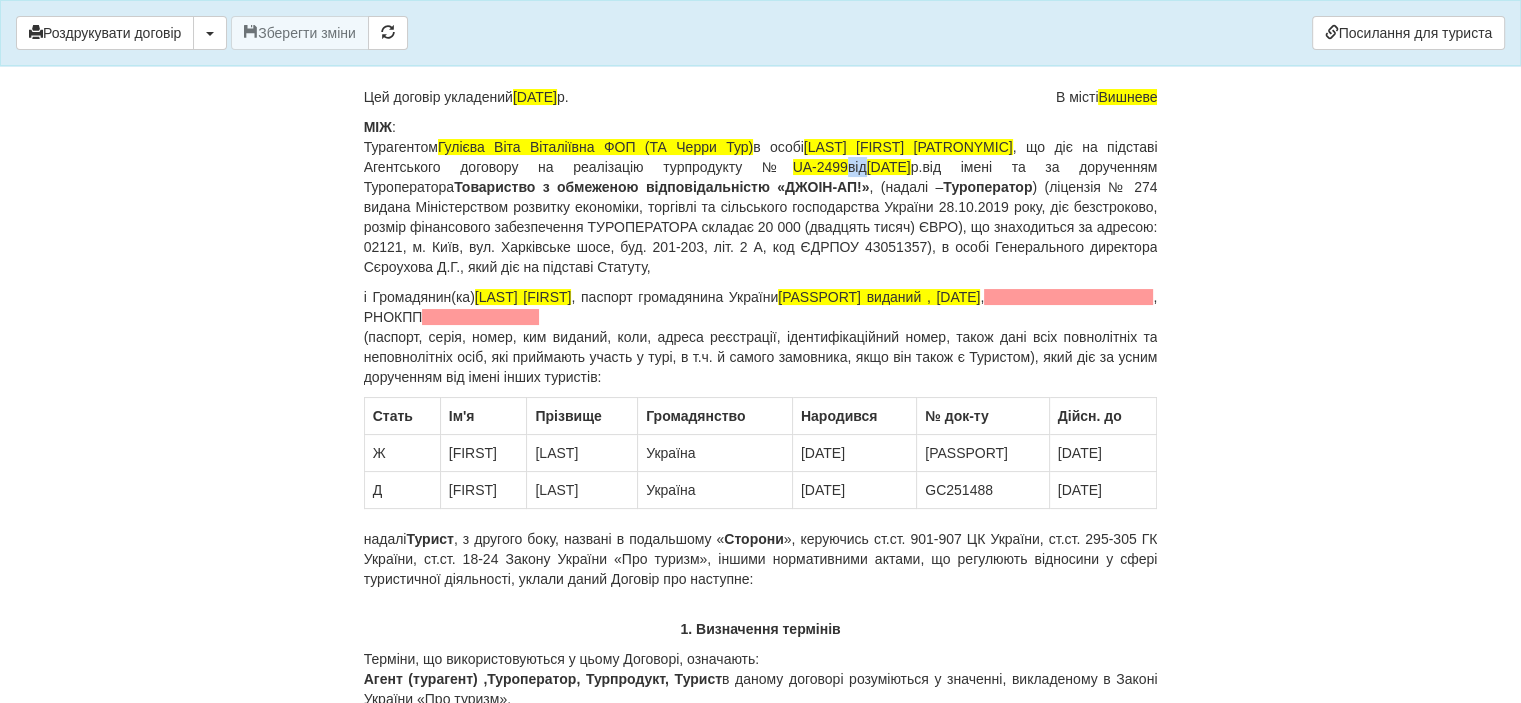 click on "×
Деякі поля не заповнено
Ми підсвітили  порожні поля  червоним кольором.                Ви можете відредагувати текст і внести відсутні дані прямо у цьому вікні.
Для автоматичного заповнення договору:
Необхідно додати агентський договір з оператором Join UP
Роздрукувати договір
Скачати PDF" at bounding box center [760, 151] 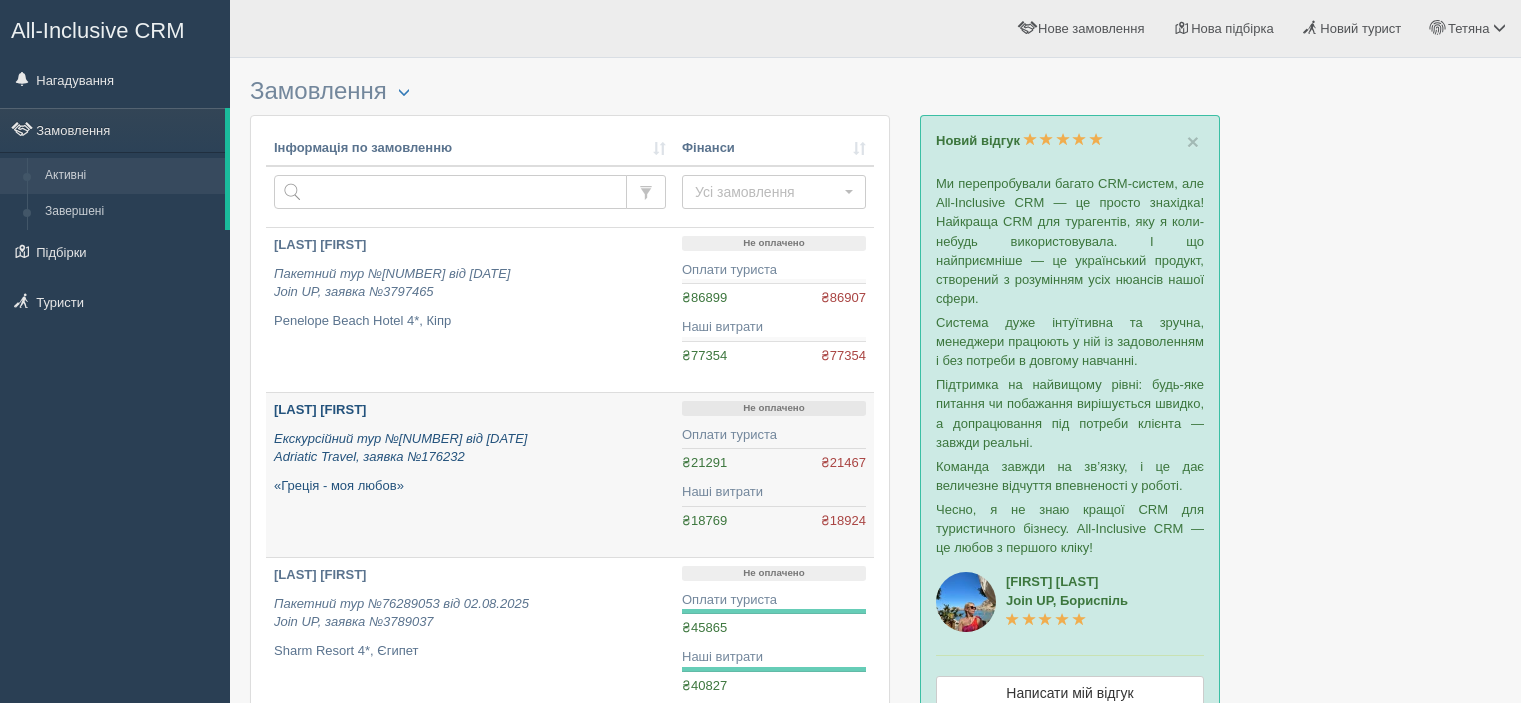 scroll, scrollTop: 0, scrollLeft: 0, axis: both 